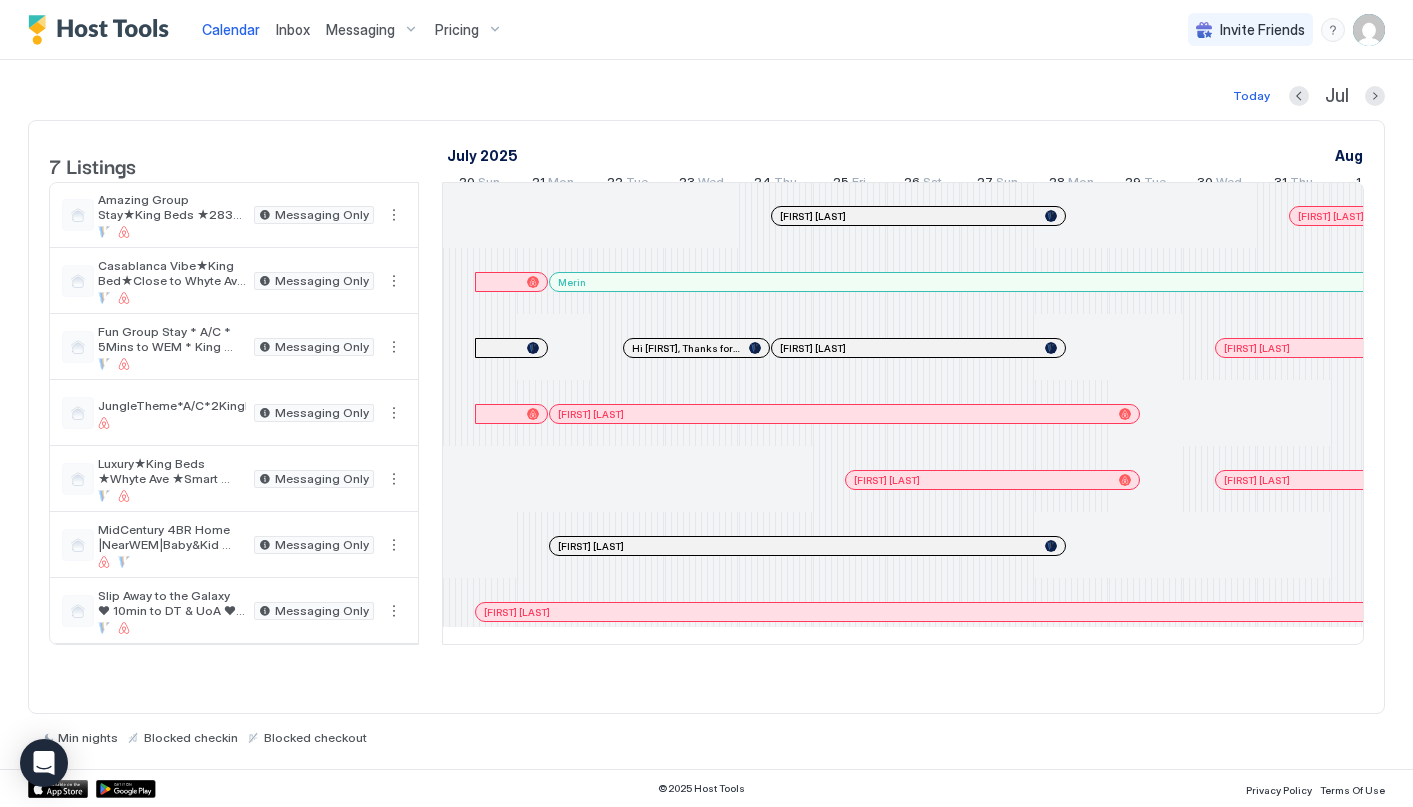 scroll, scrollTop: 0, scrollLeft: 0, axis: both 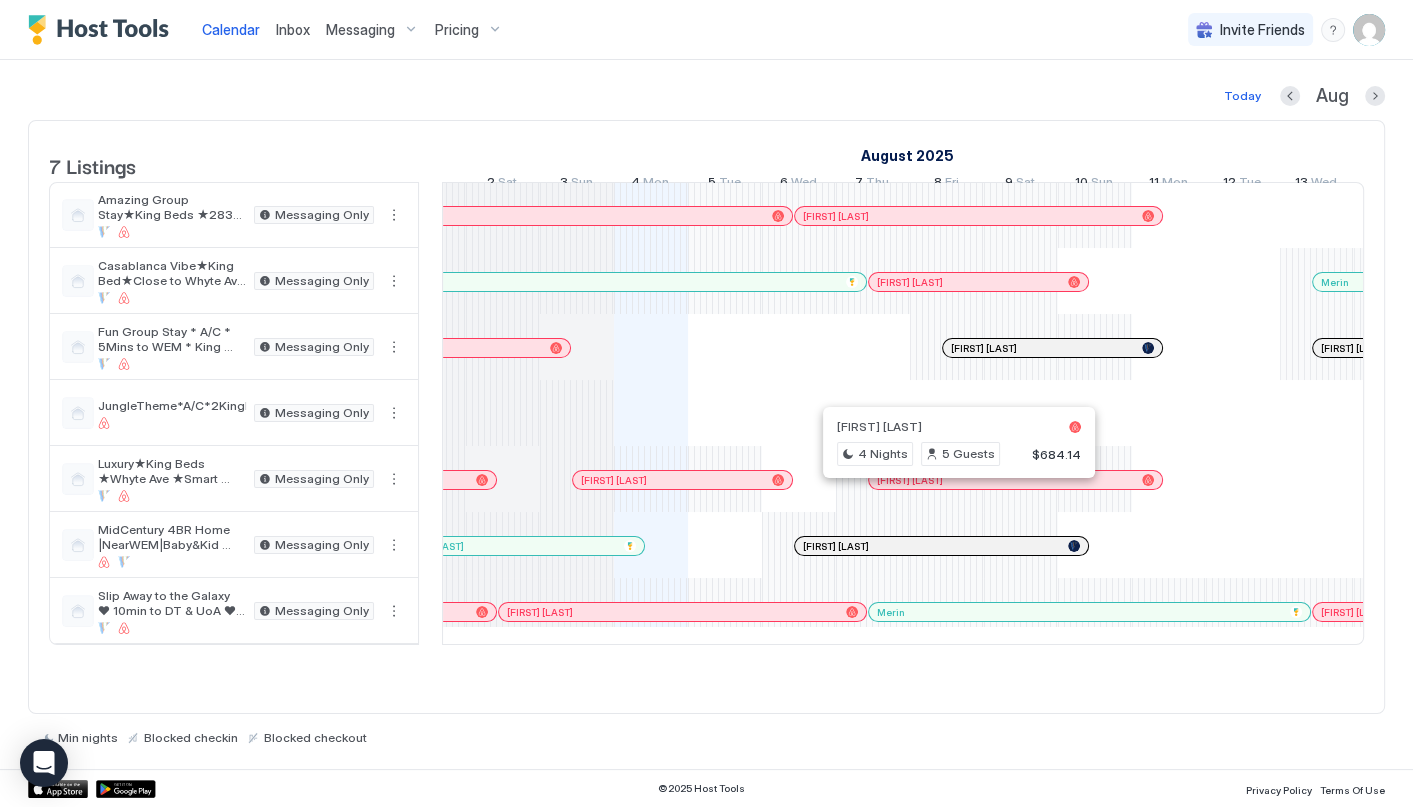 click at bounding box center (951, 480) 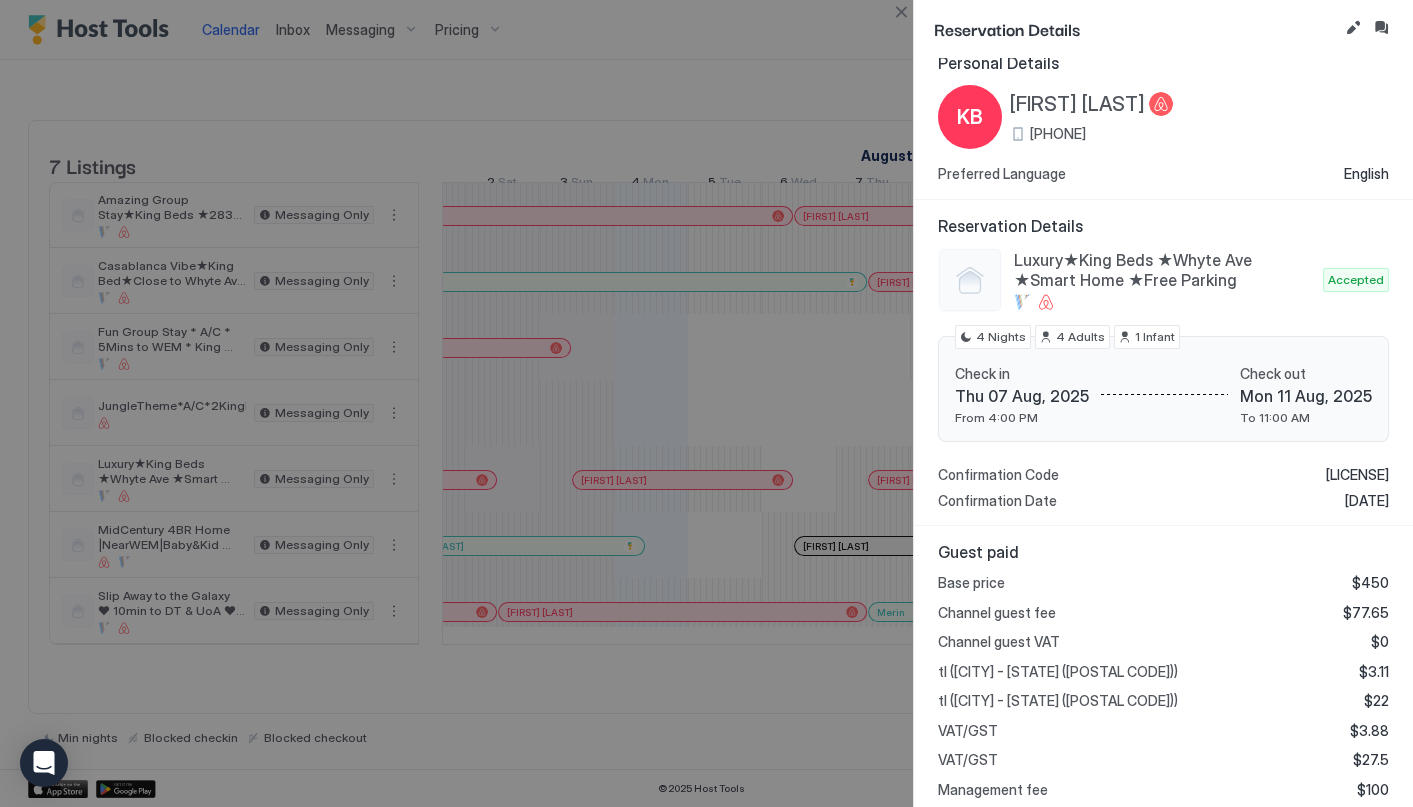 scroll, scrollTop: 0, scrollLeft: 0, axis: both 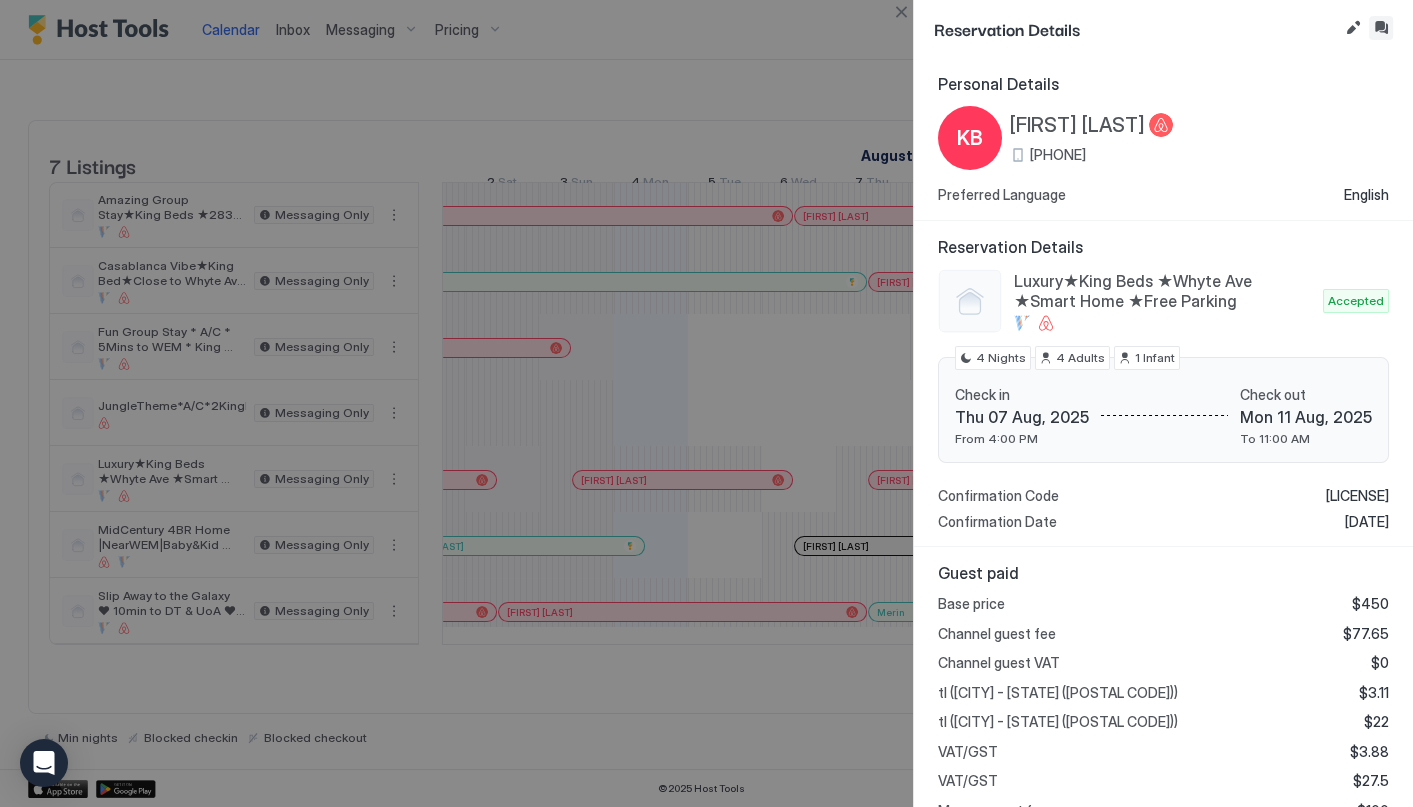 click at bounding box center [1381, 28] 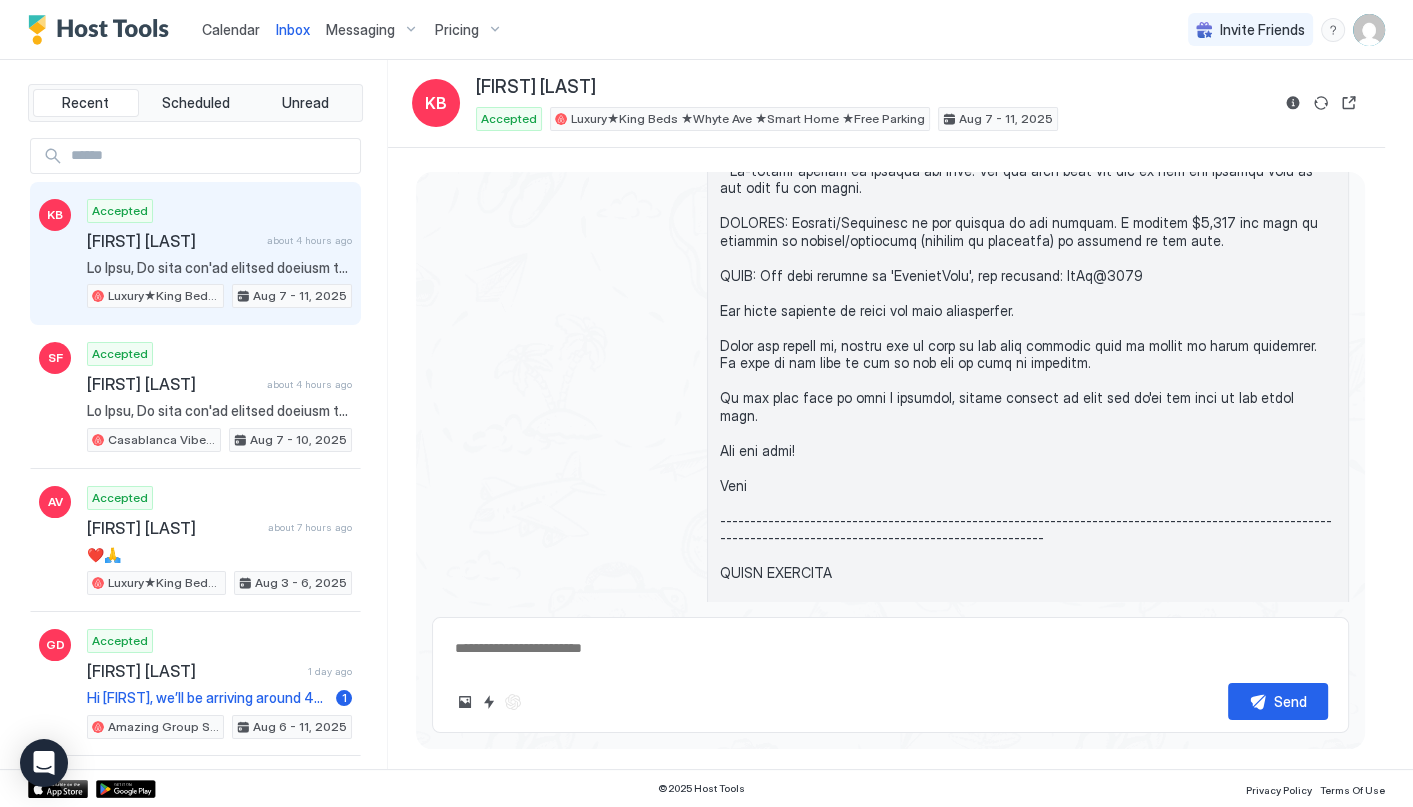 scroll, scrollTop: 1375, scrollLeft: 0, axis: vertical 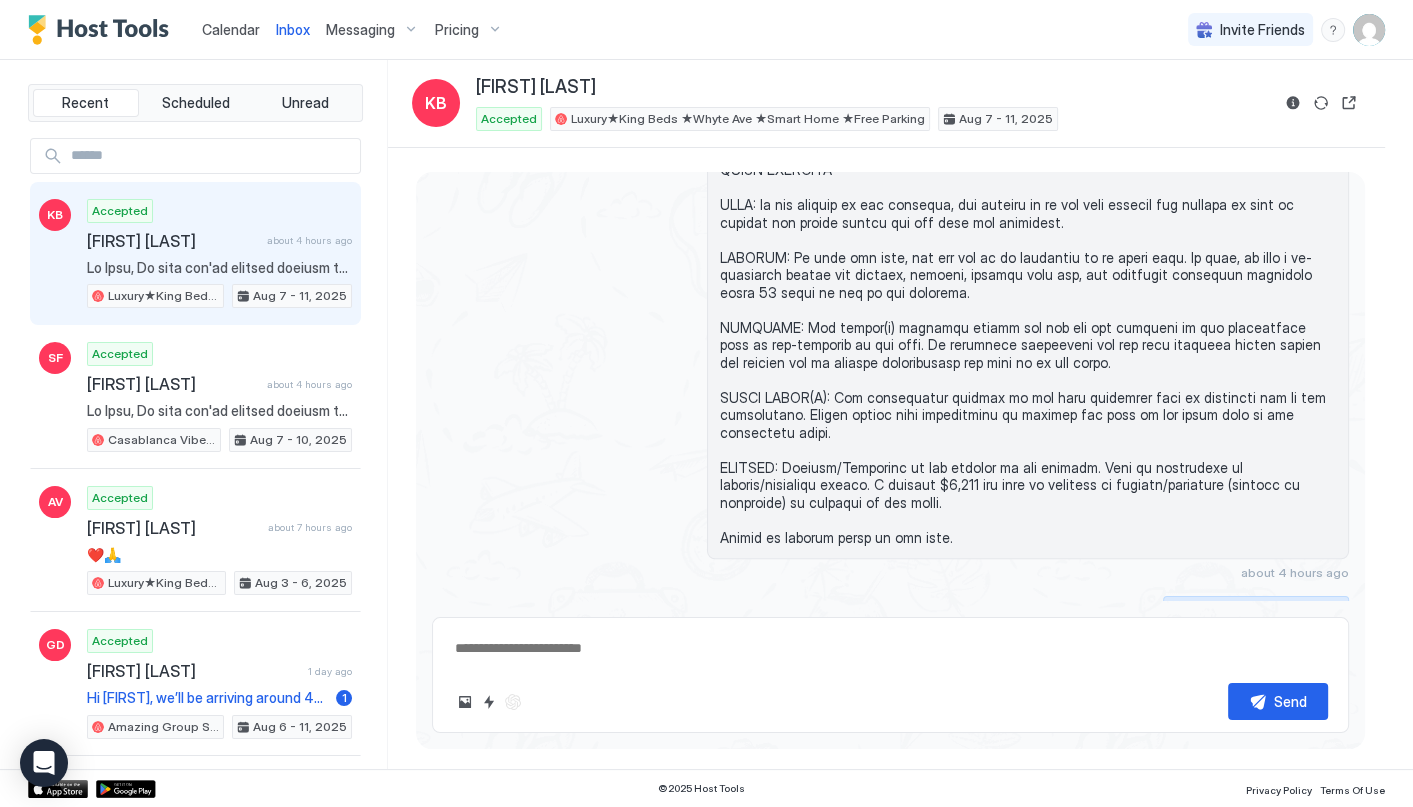 click on "Scheduled Messages" at bounding box center [1258, 609] 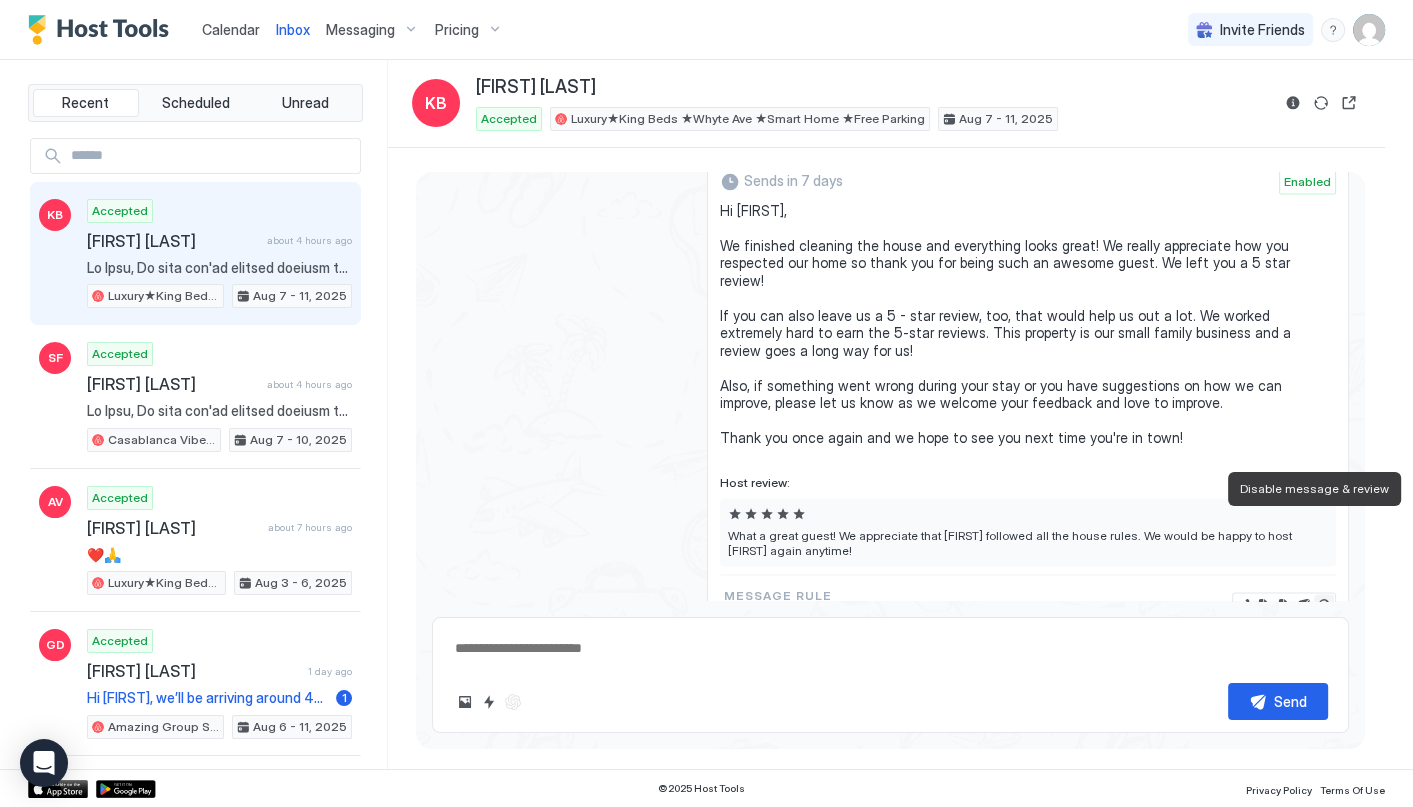 click at bounding box center [1324, 604] 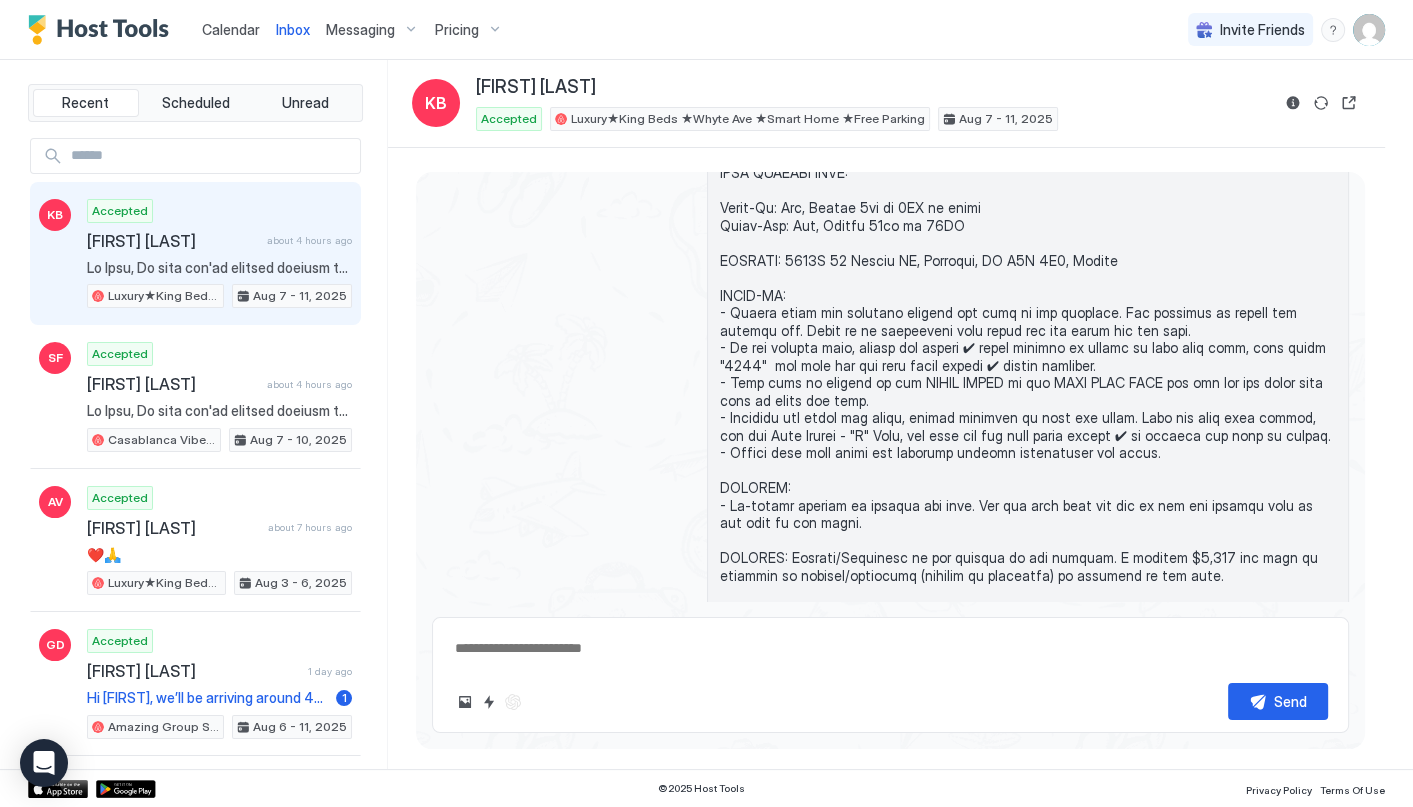 scroll, scrollTop: 601, scrollLeft: 0, axis: vertical 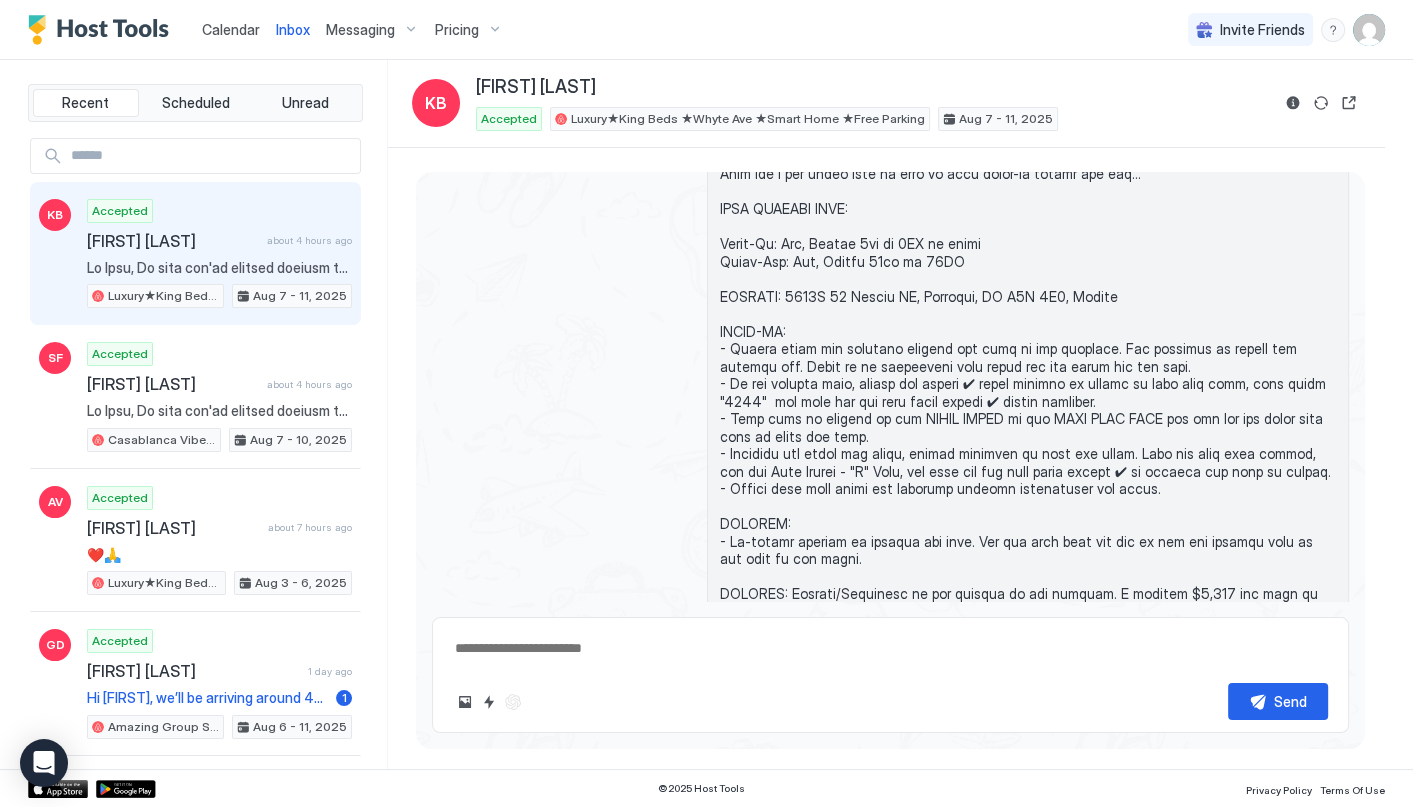 click on "Messaging" at bounding box center [360, 30] 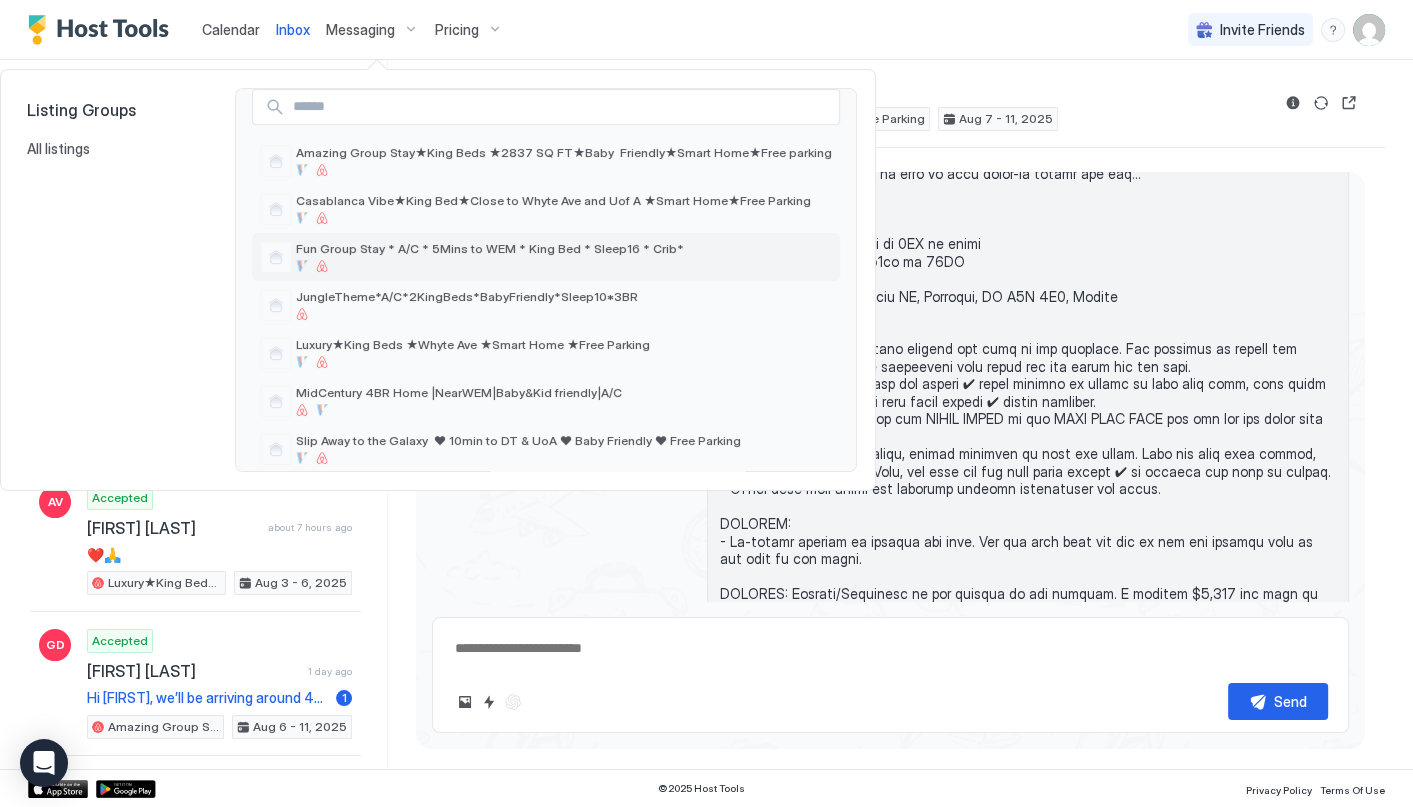 scroll, scrollTop: 64, scrollLeft: 0, axis: vertical 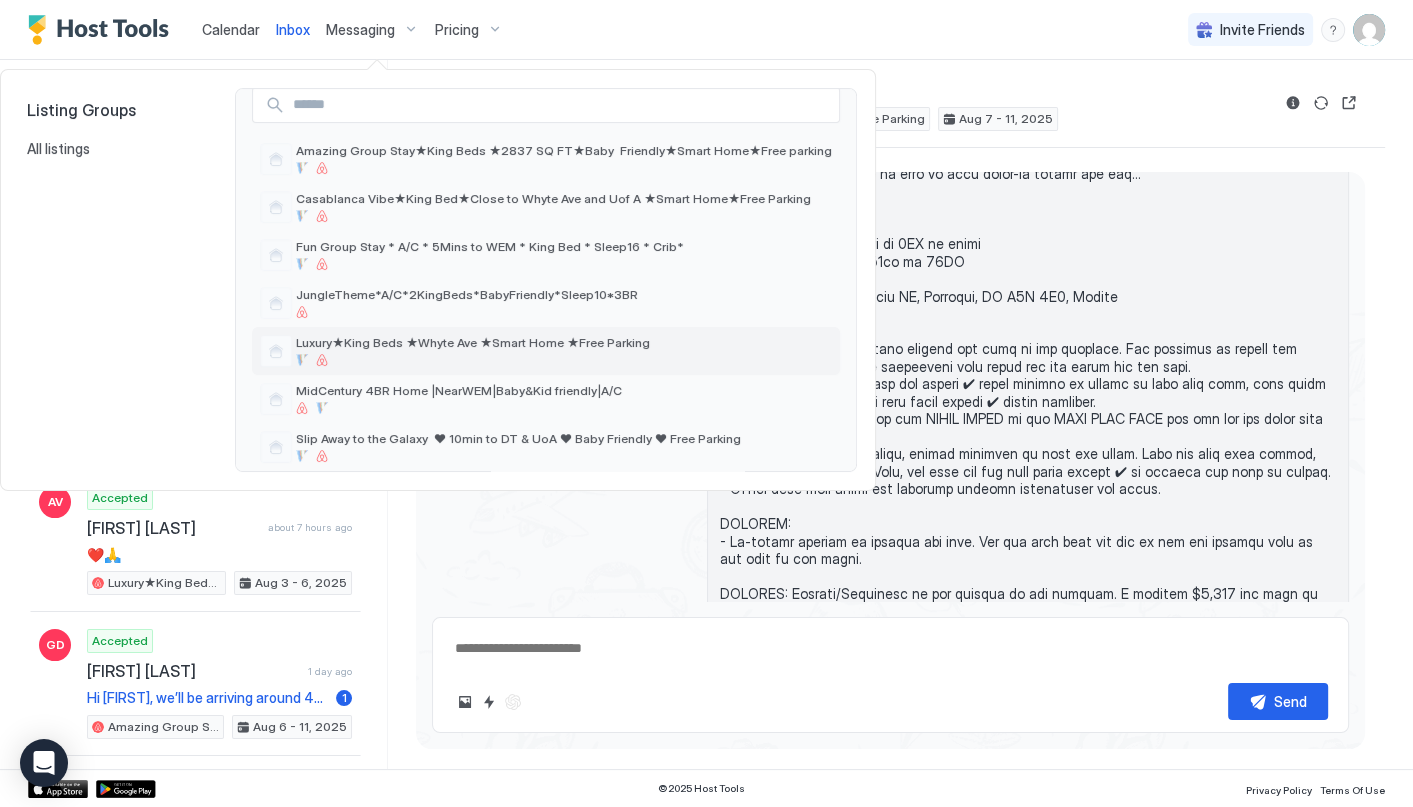 click on "Luxury★King Beds ★Whyte Ave ★Smart Home ★Free Parking" at bounding box center [473, 350] 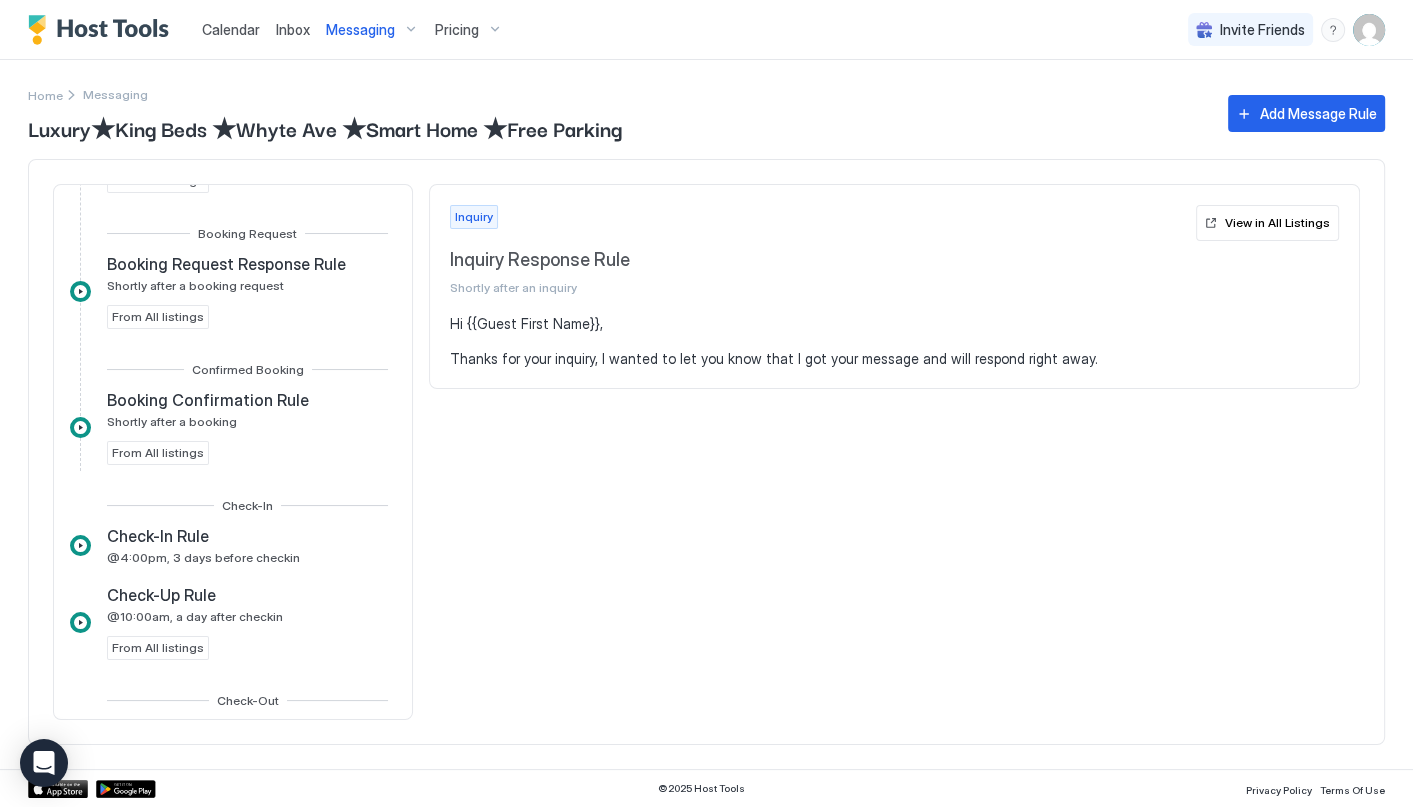 scroll, scrollTop: 302, scrollLeft: 0, axis: vertical 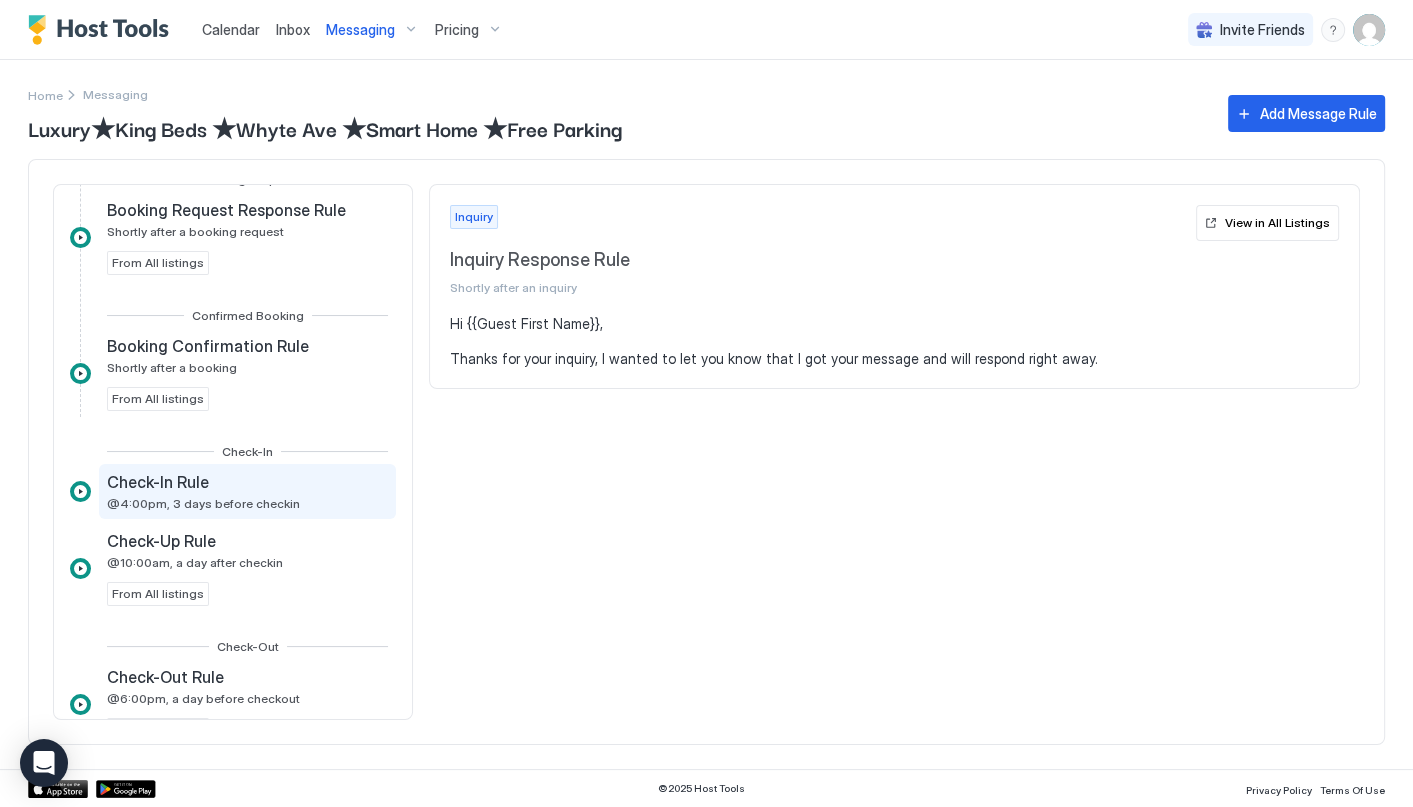 click on "@4:00pm, 3 days before checkin" at bounding box center [203, 503] 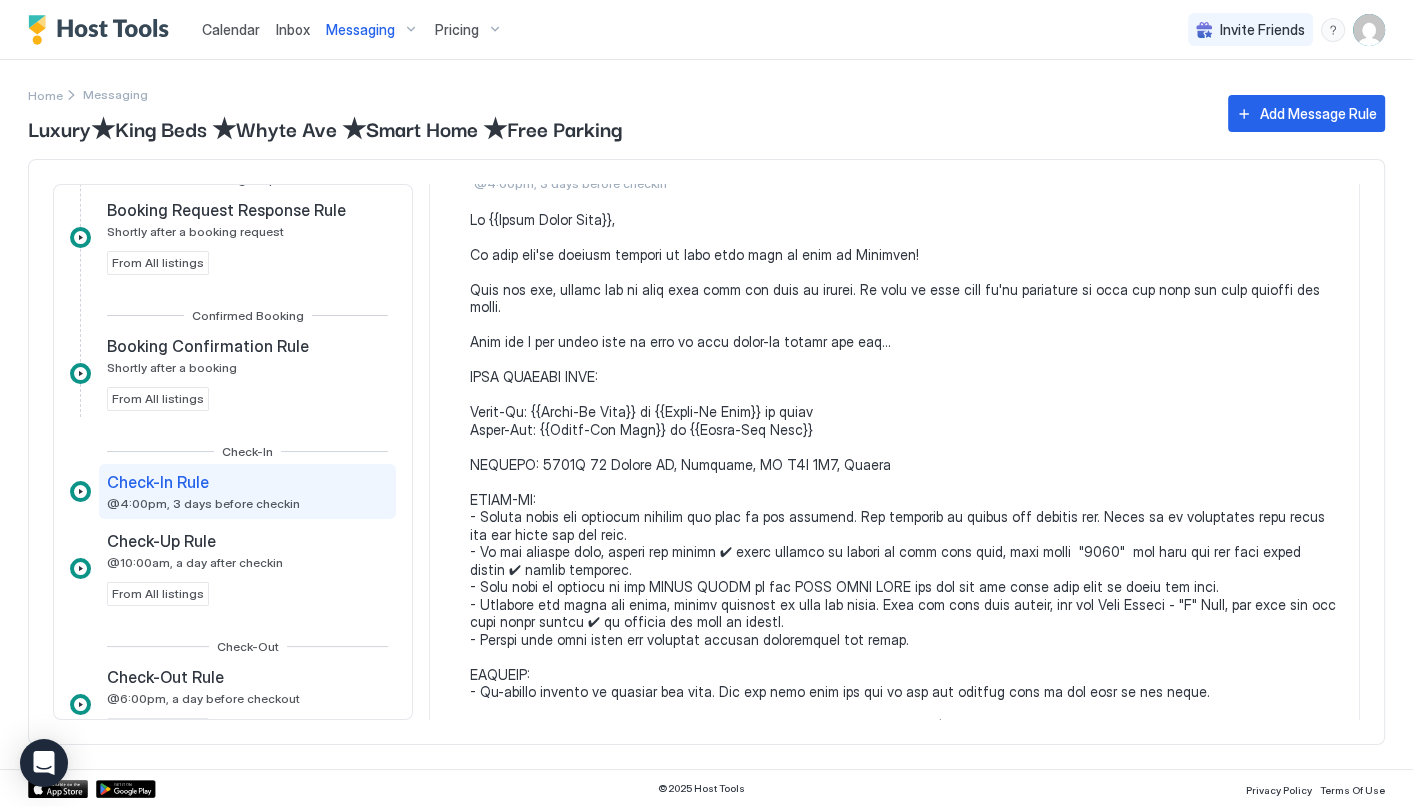 scroll, scrollTop: 0, scrollLeft: 0, axis: both 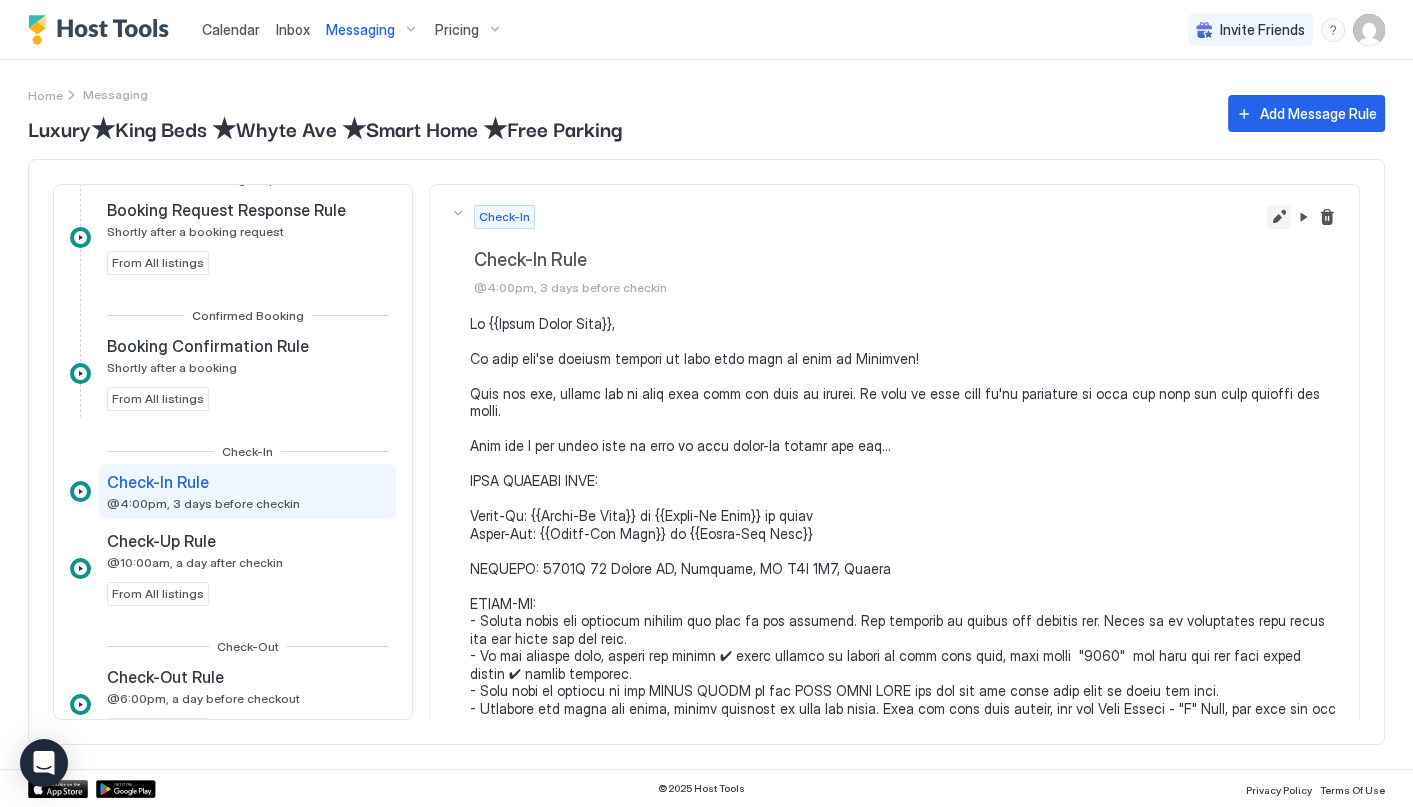 click at bounding box center (1279, 217) 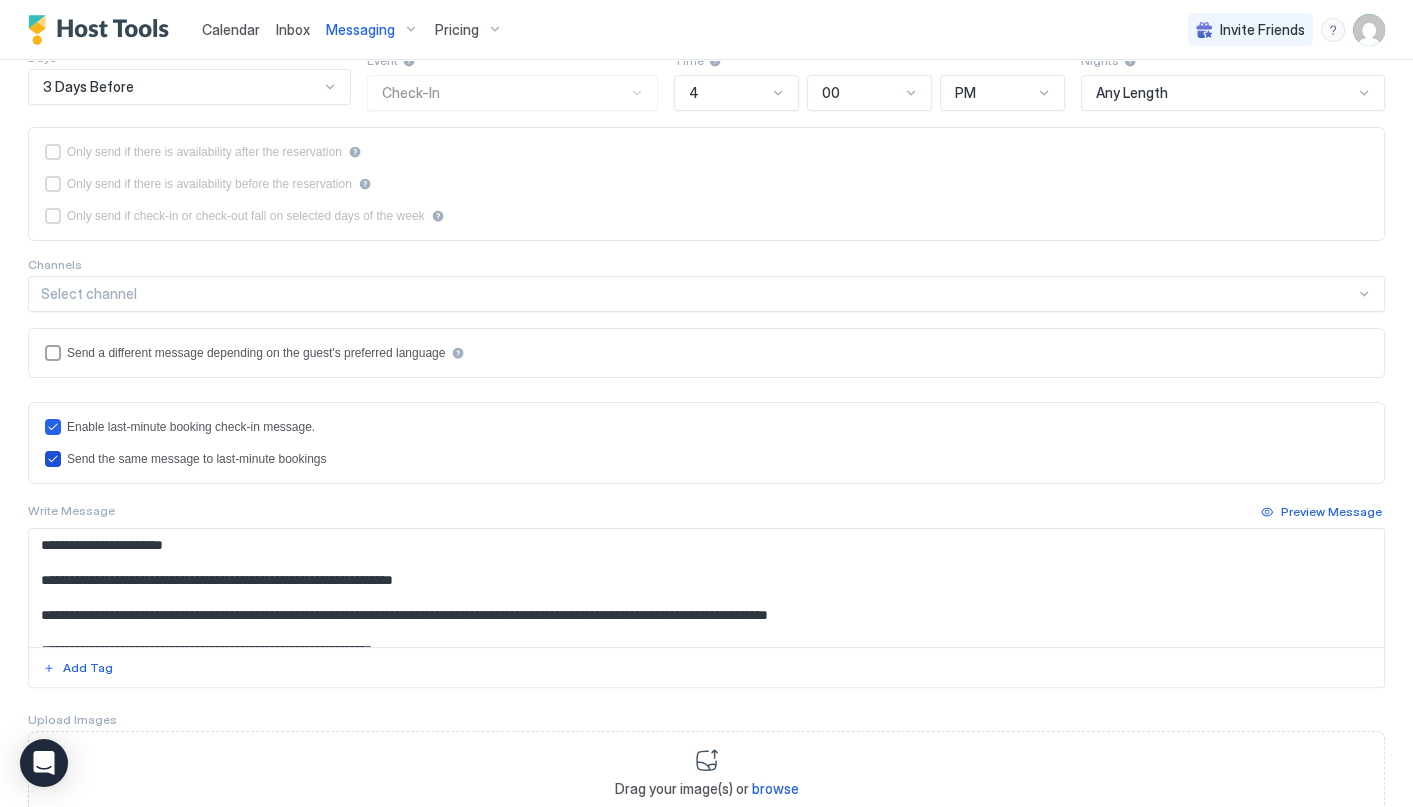 scroll, scrollTop: 302, scrollLeft: 0, axis: vertical 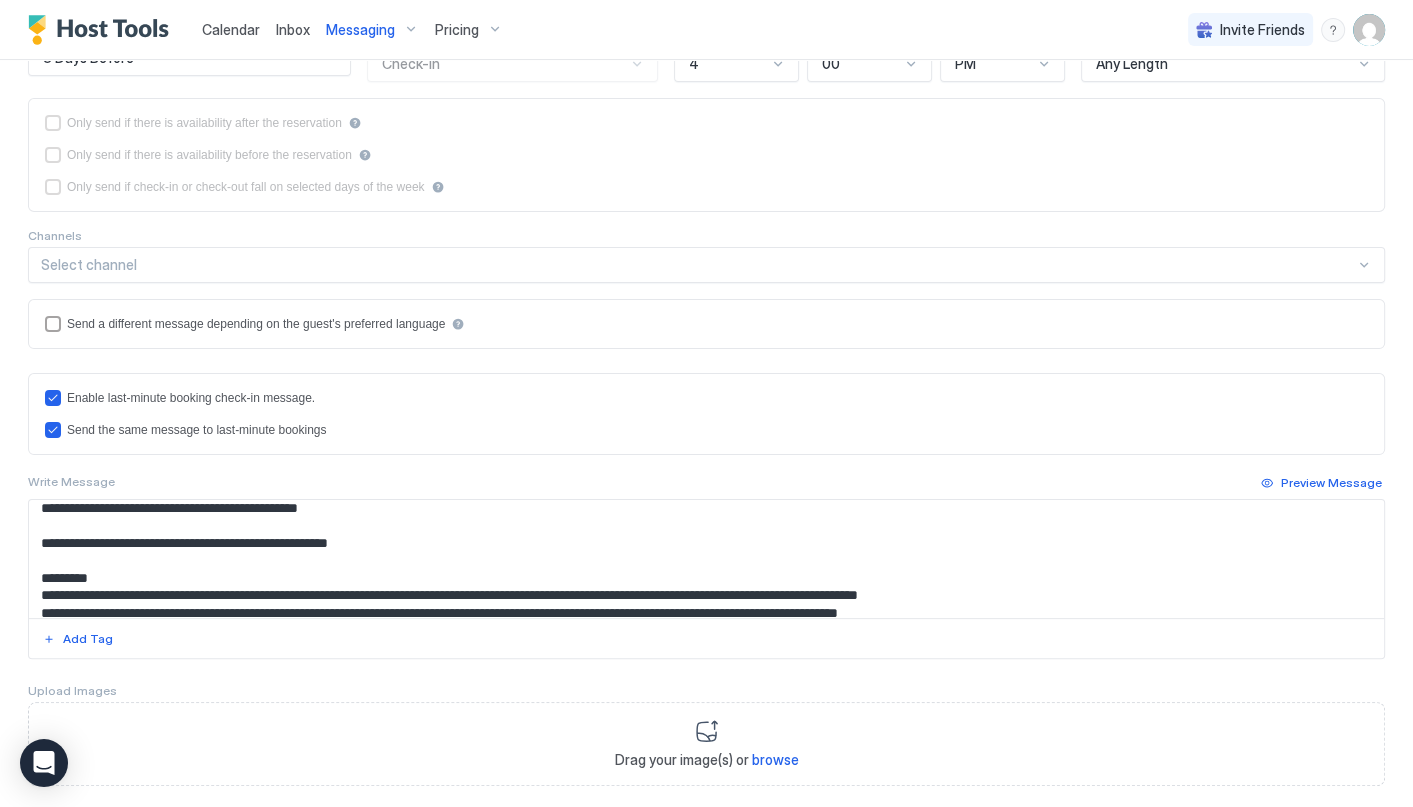 click at bounding box center (698, 559) 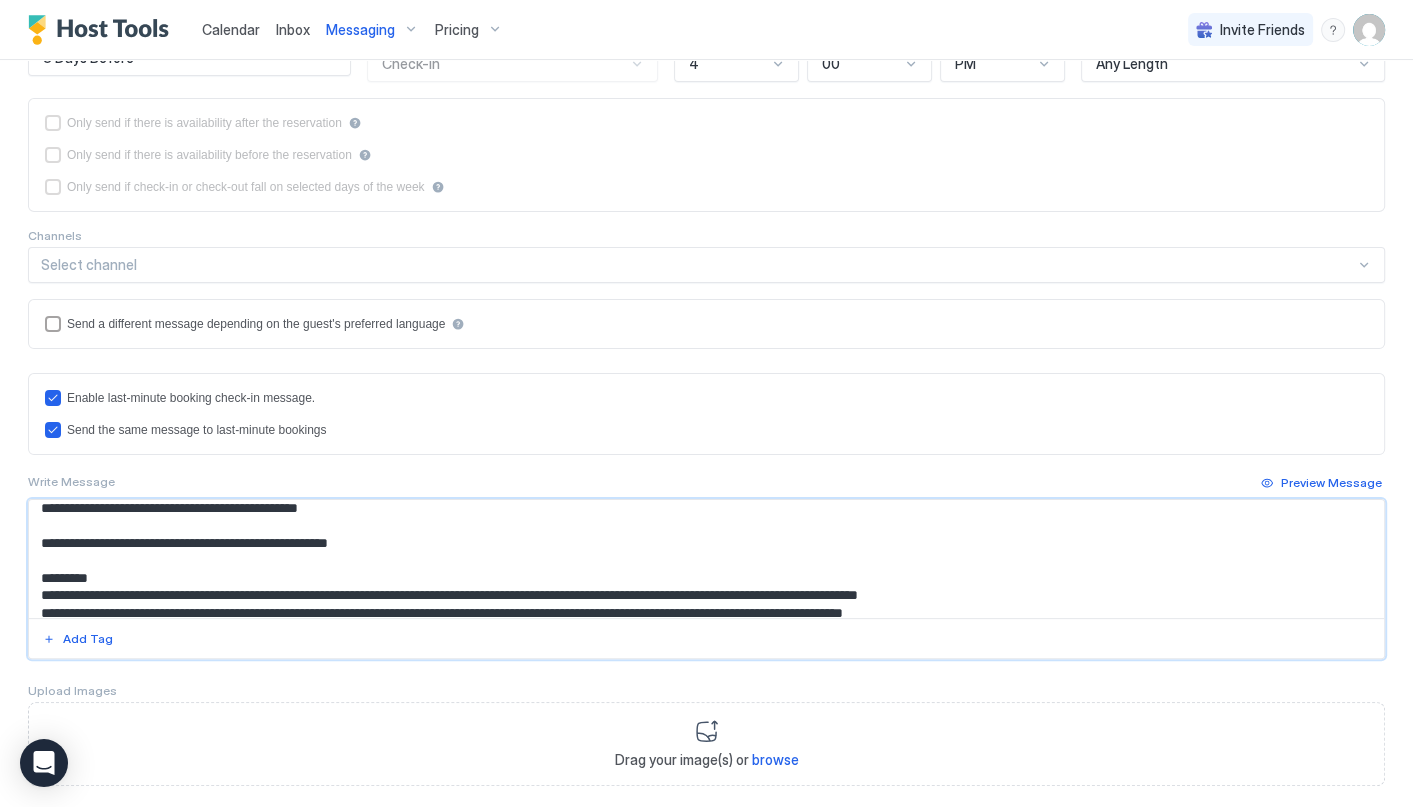 scroll, scrollTop: 204, scrollLeft: 0, axis: vertical 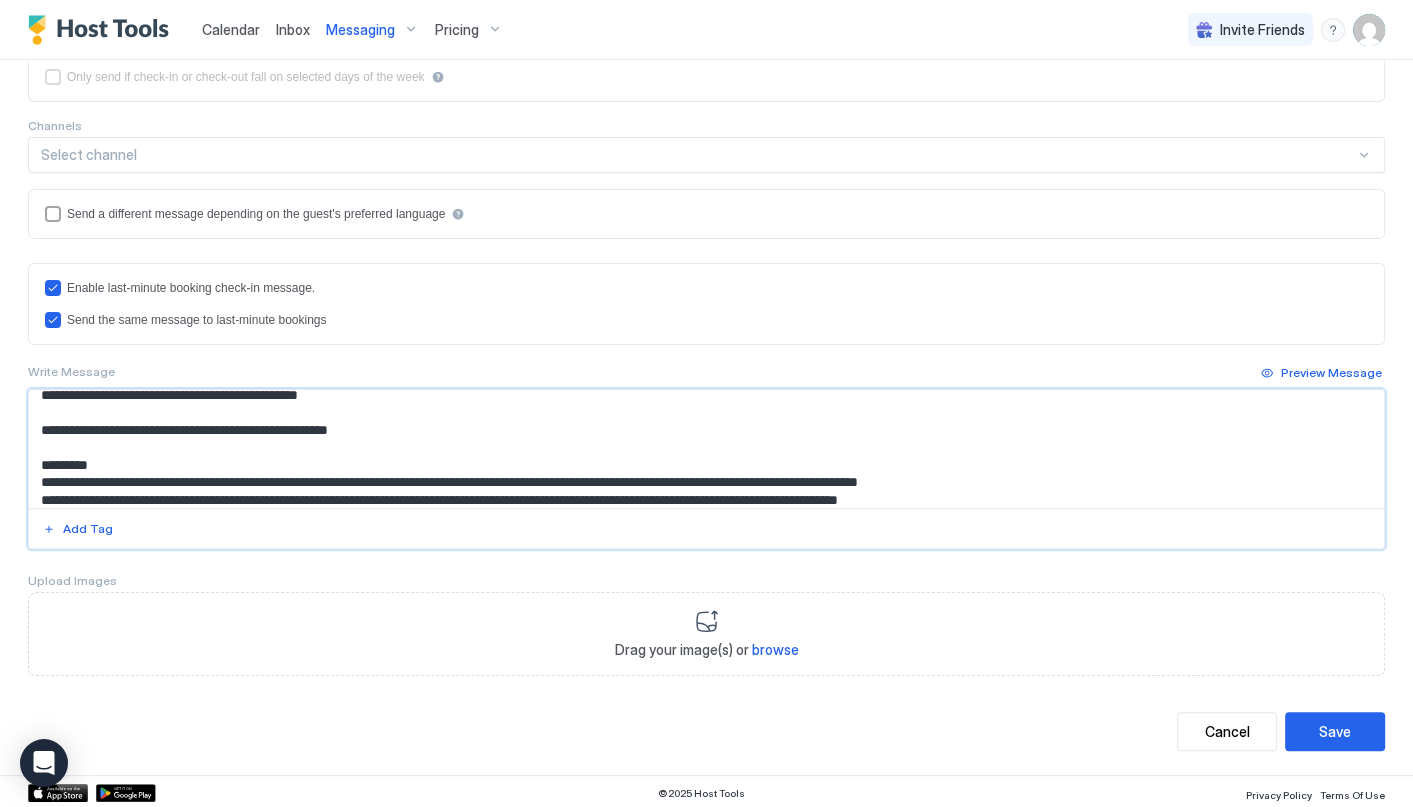 type on "**********" 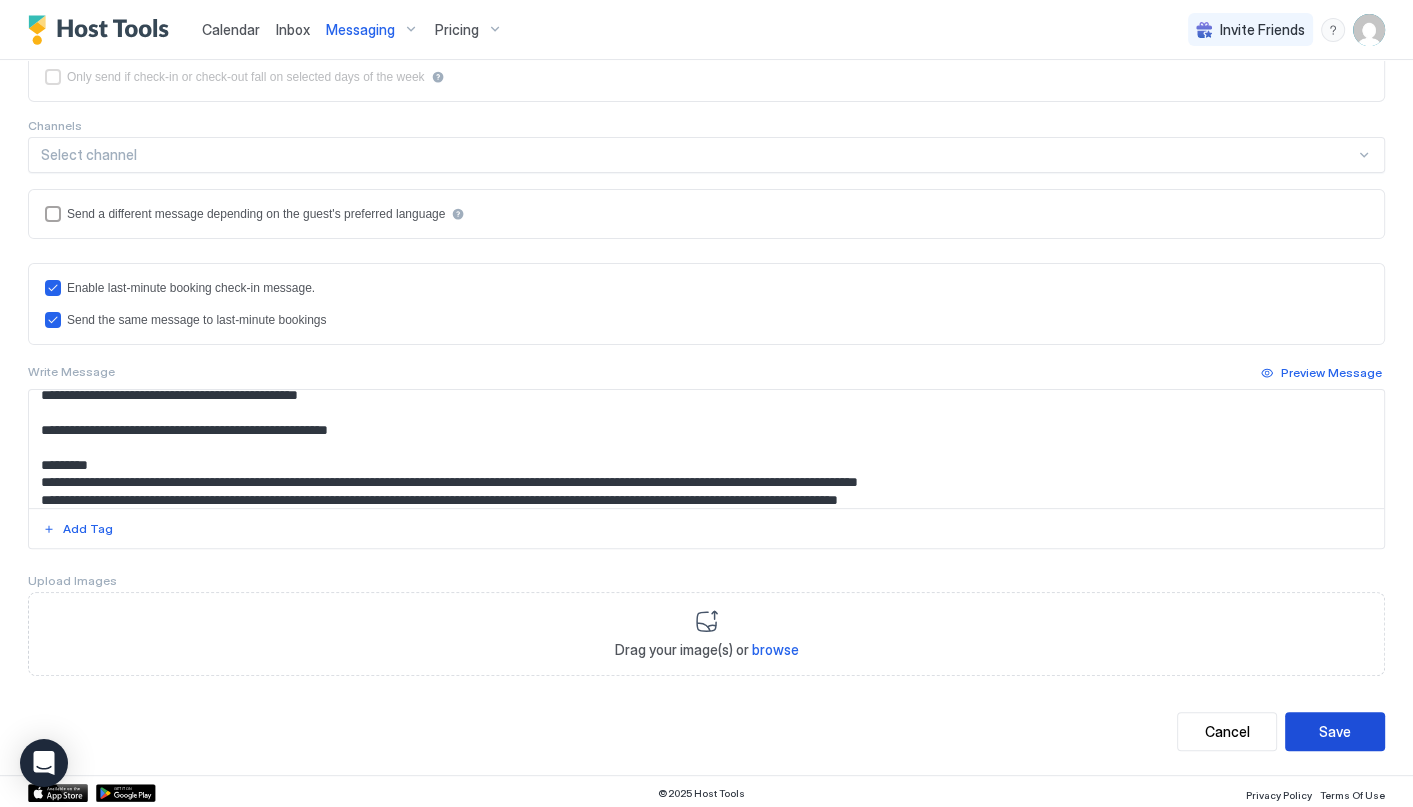 click on "Save" at bounding box center (1335, 731) 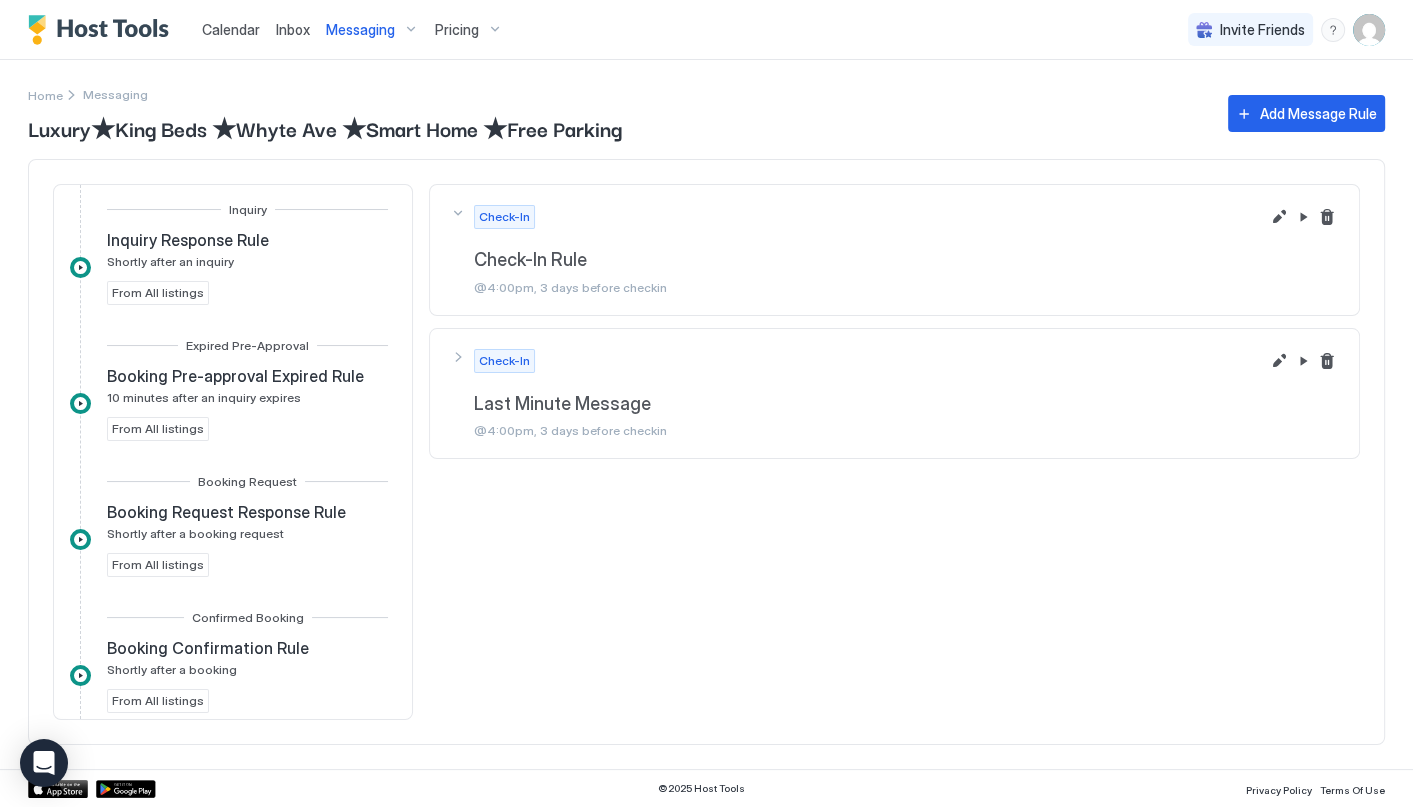 scroll, scrollTop: 0, scrollLeft: 0, axis: both 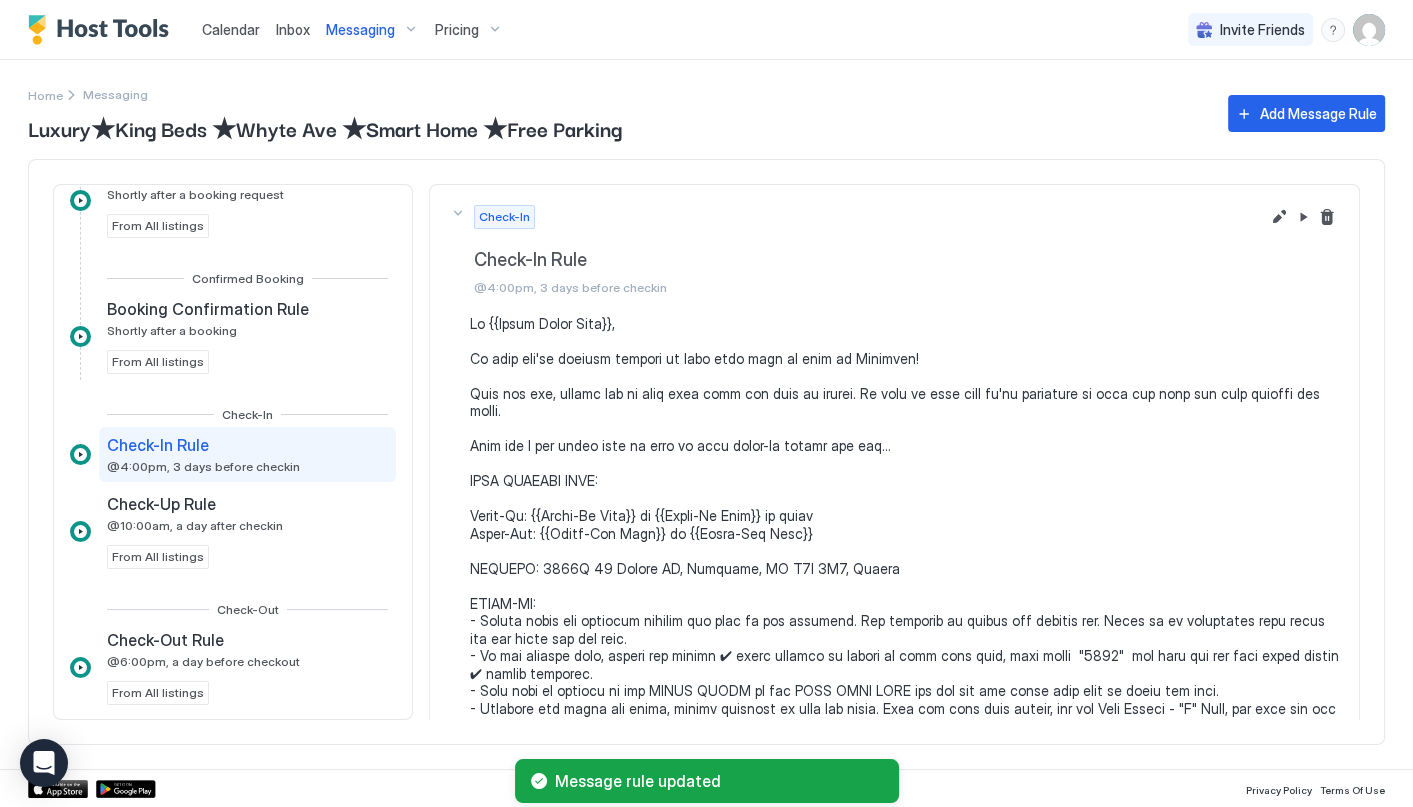 click on "Calendar" at bounding box center [231, 29] 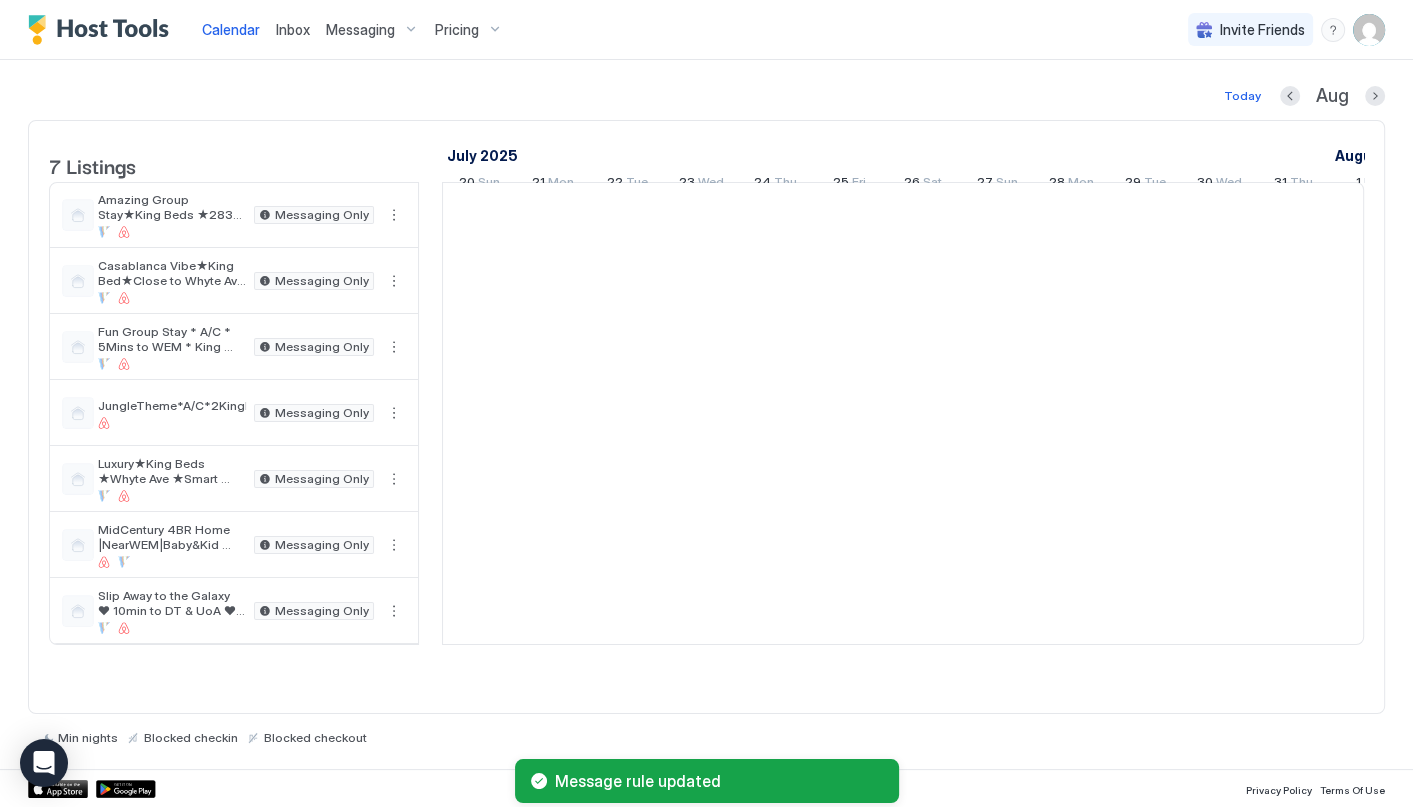 scroll, scrollTop: 0, scrollLeft: 1111, axis: horizontal 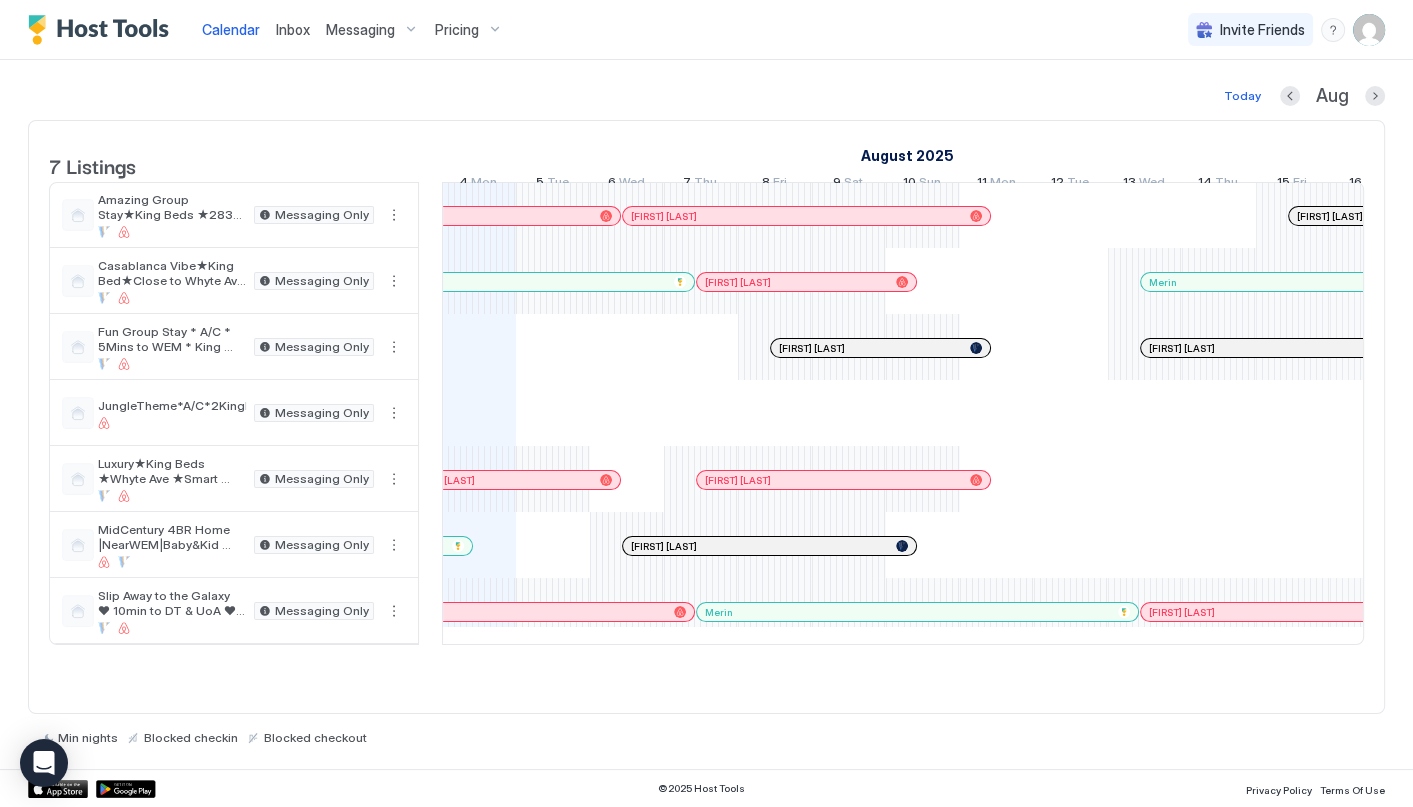 click at bounding box center (807, 348) 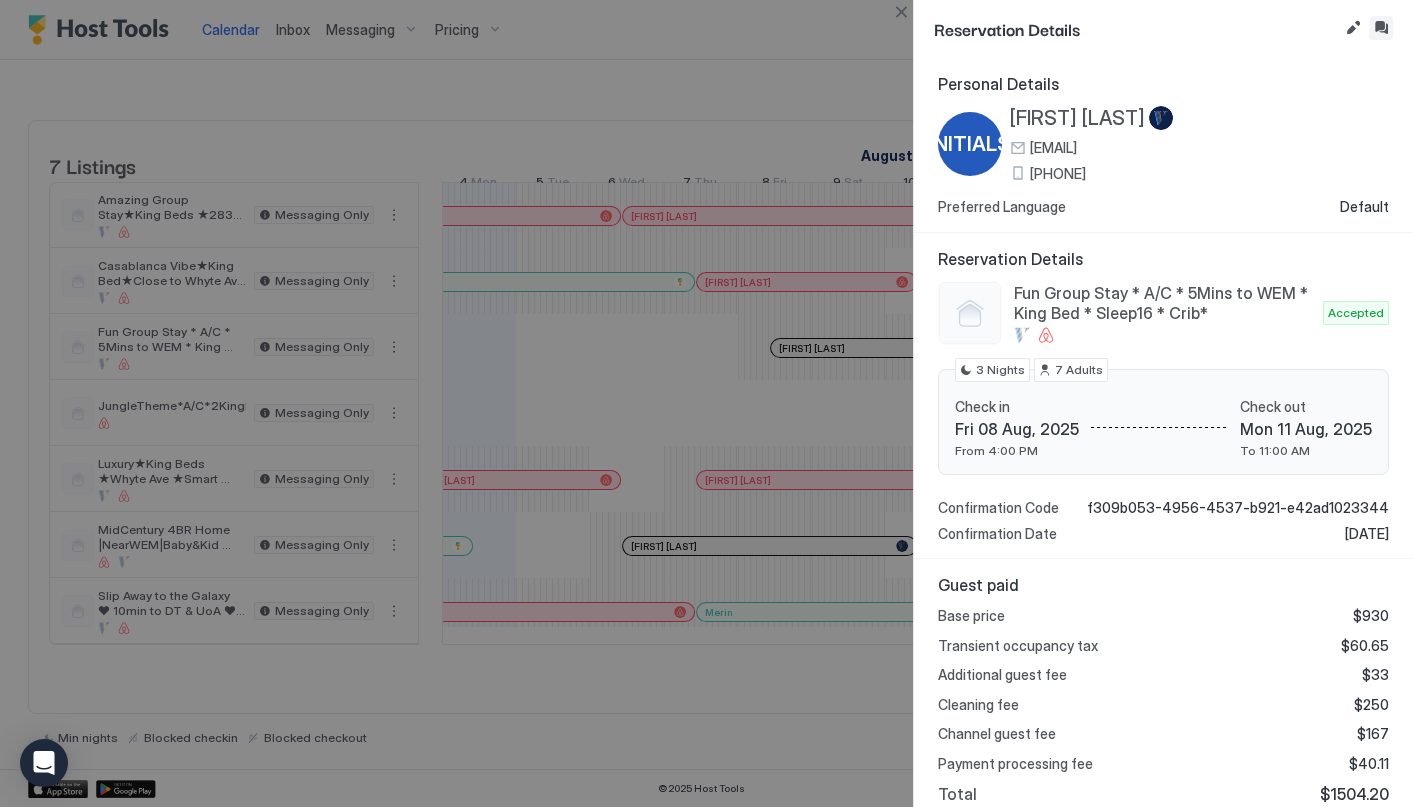 click at bounding box center (1381, 28) 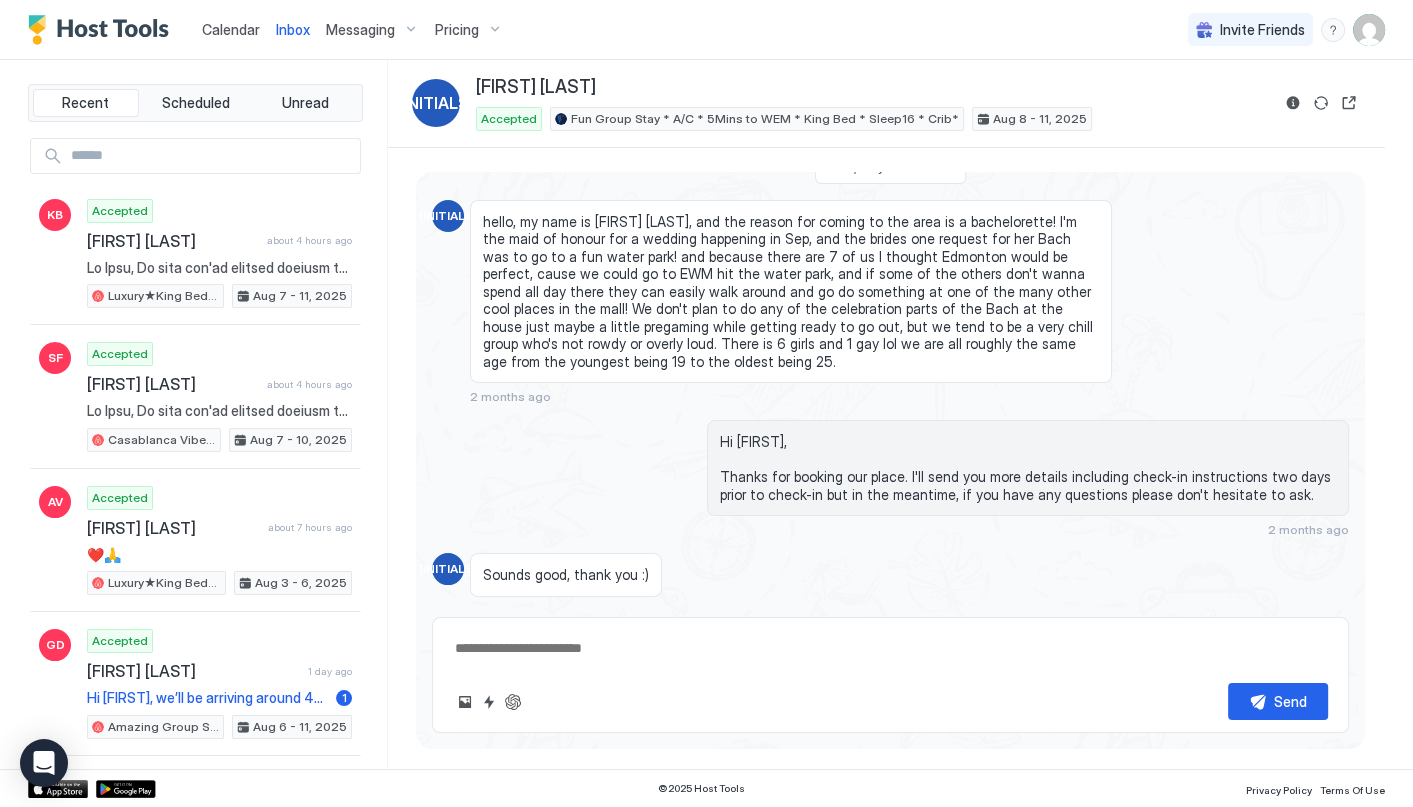 scroll, scrollTop: 93, scrollLeft: 0, axis: vertical 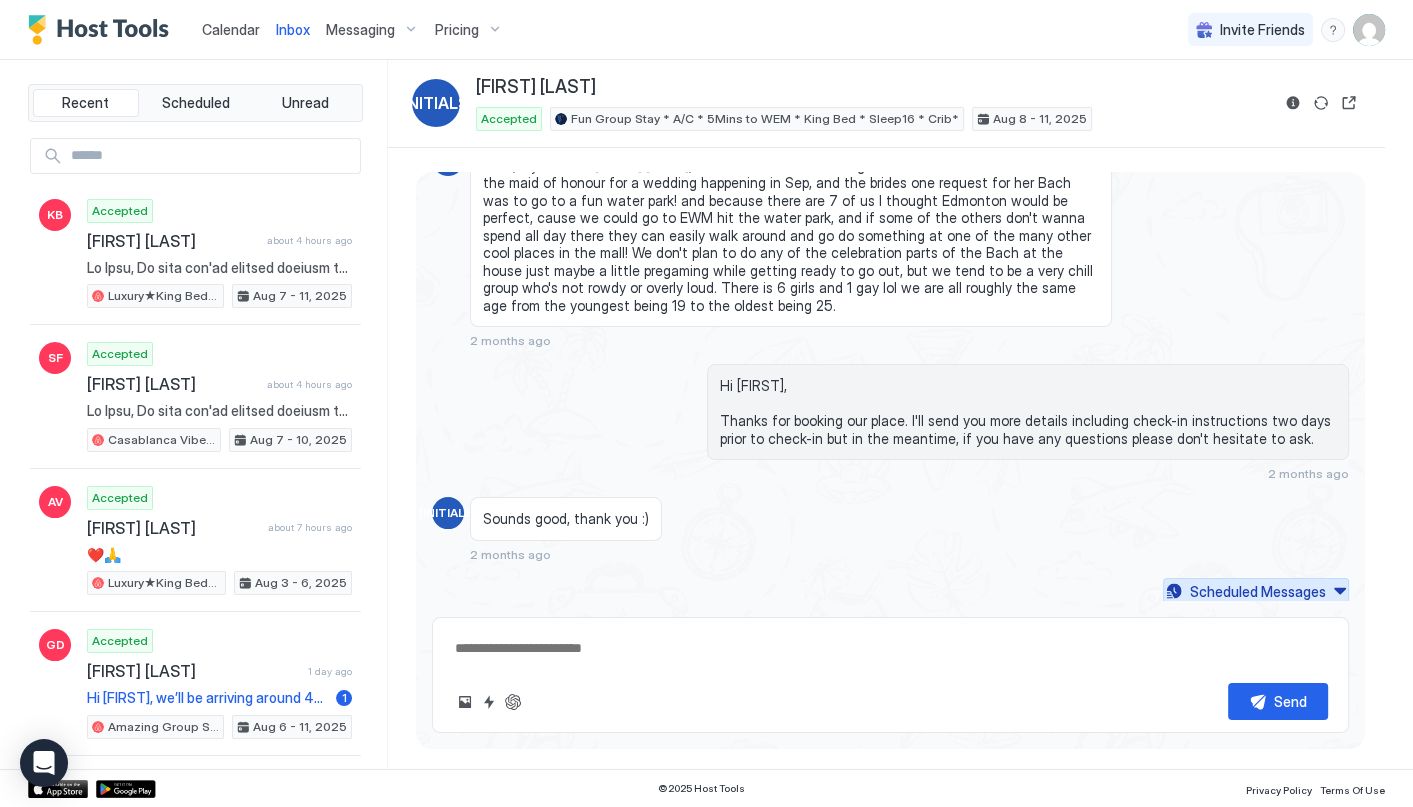 click on "Scheduled Messages" at bounding box center (1258, 591) 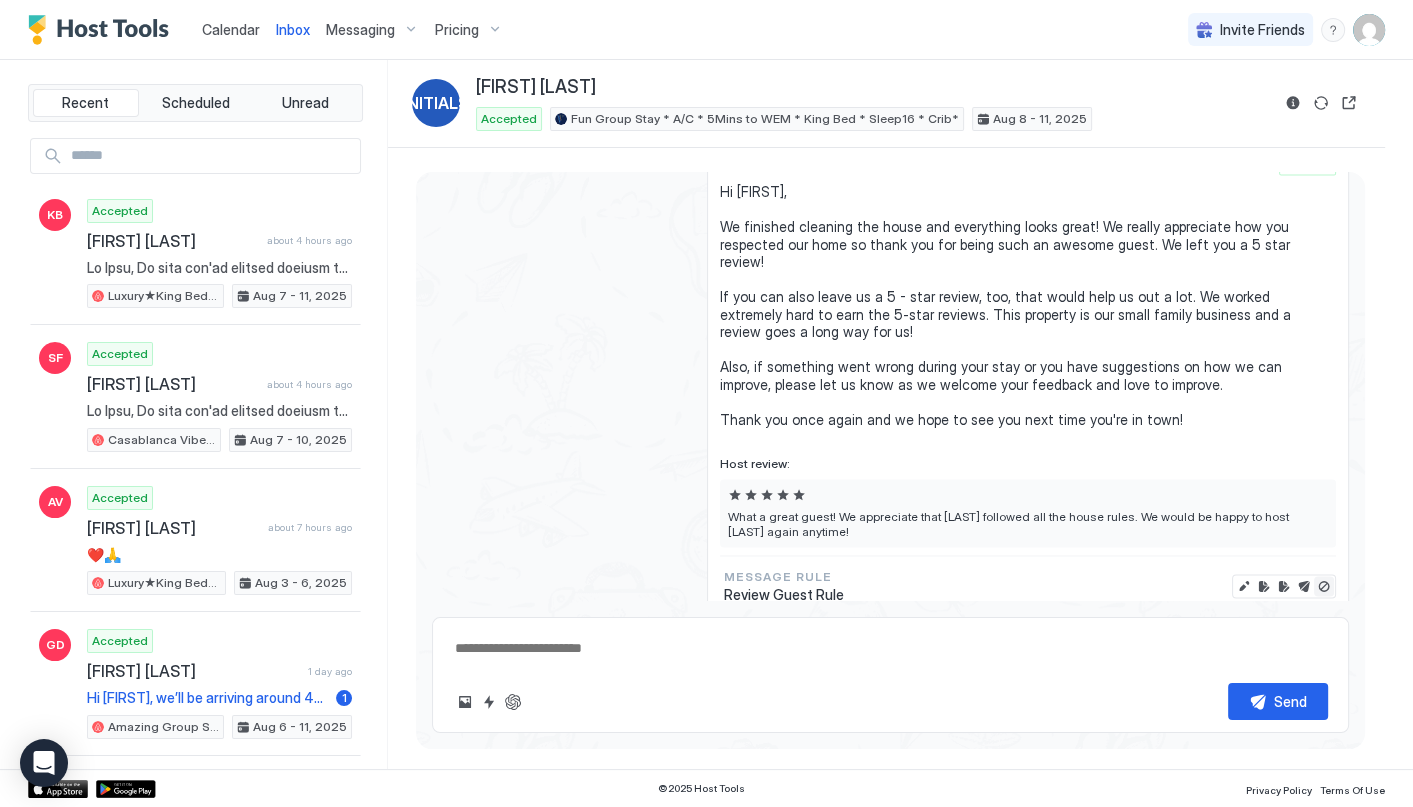 click at bounding box center (1324, 586) 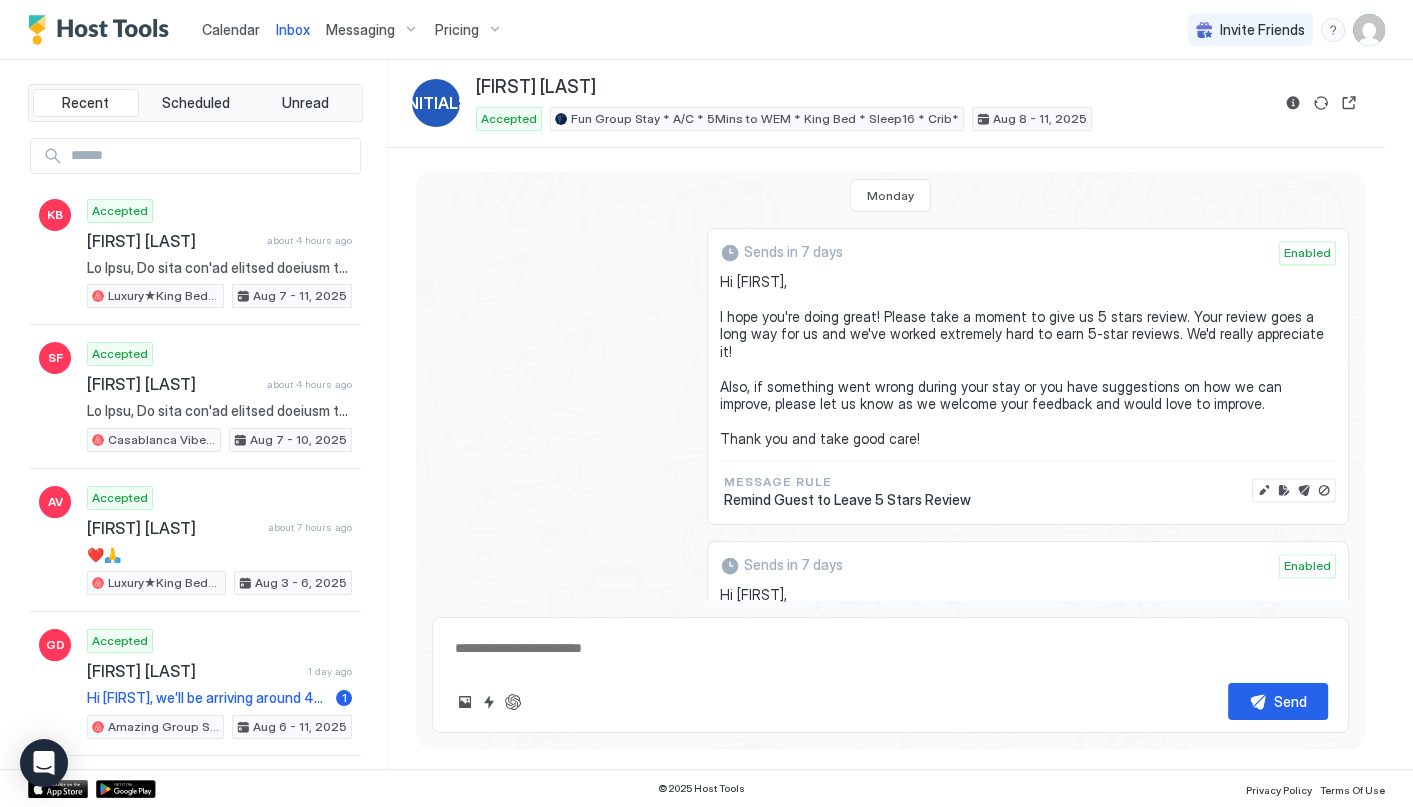 type on "*" 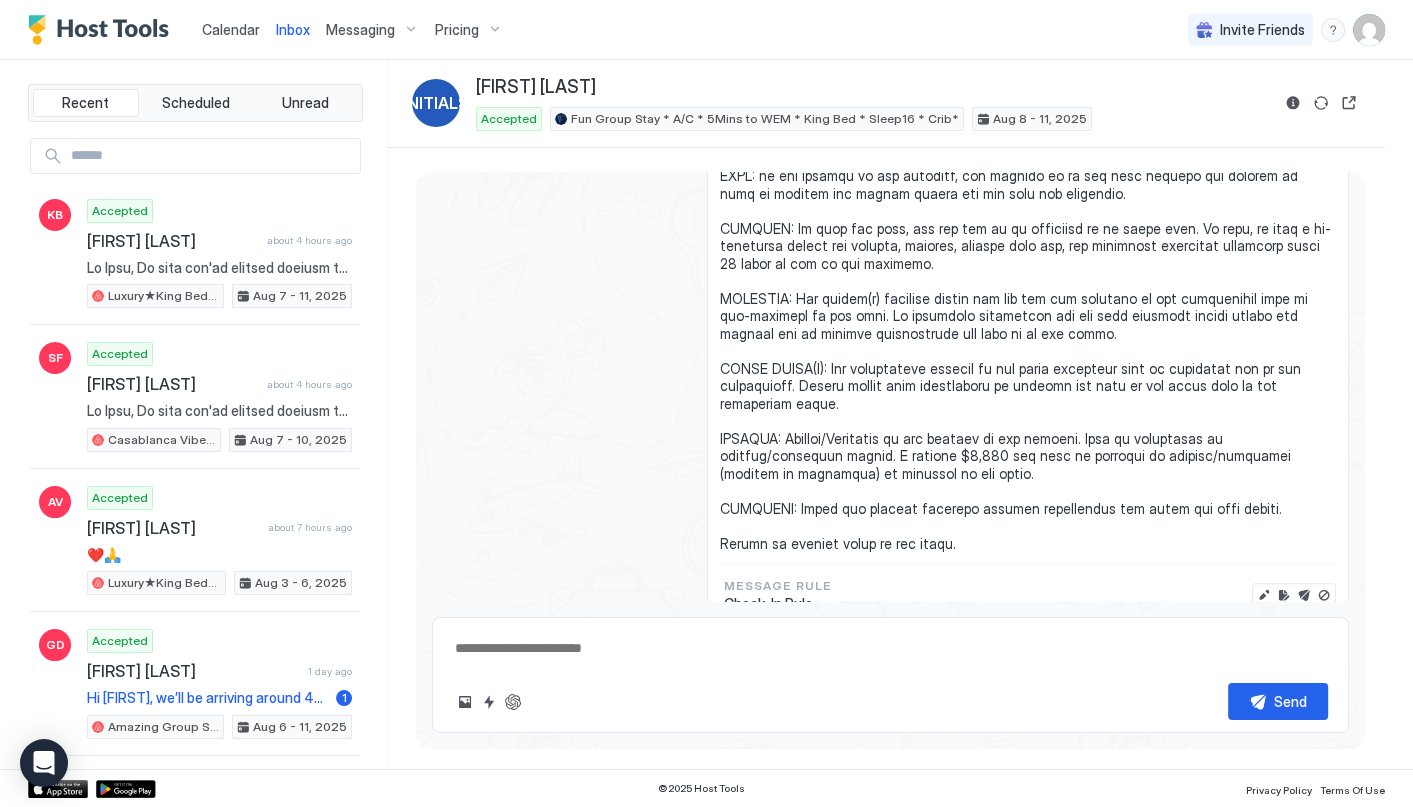 scroll, scrollTop: 1396, scrollLeft: 0, axis: vertical 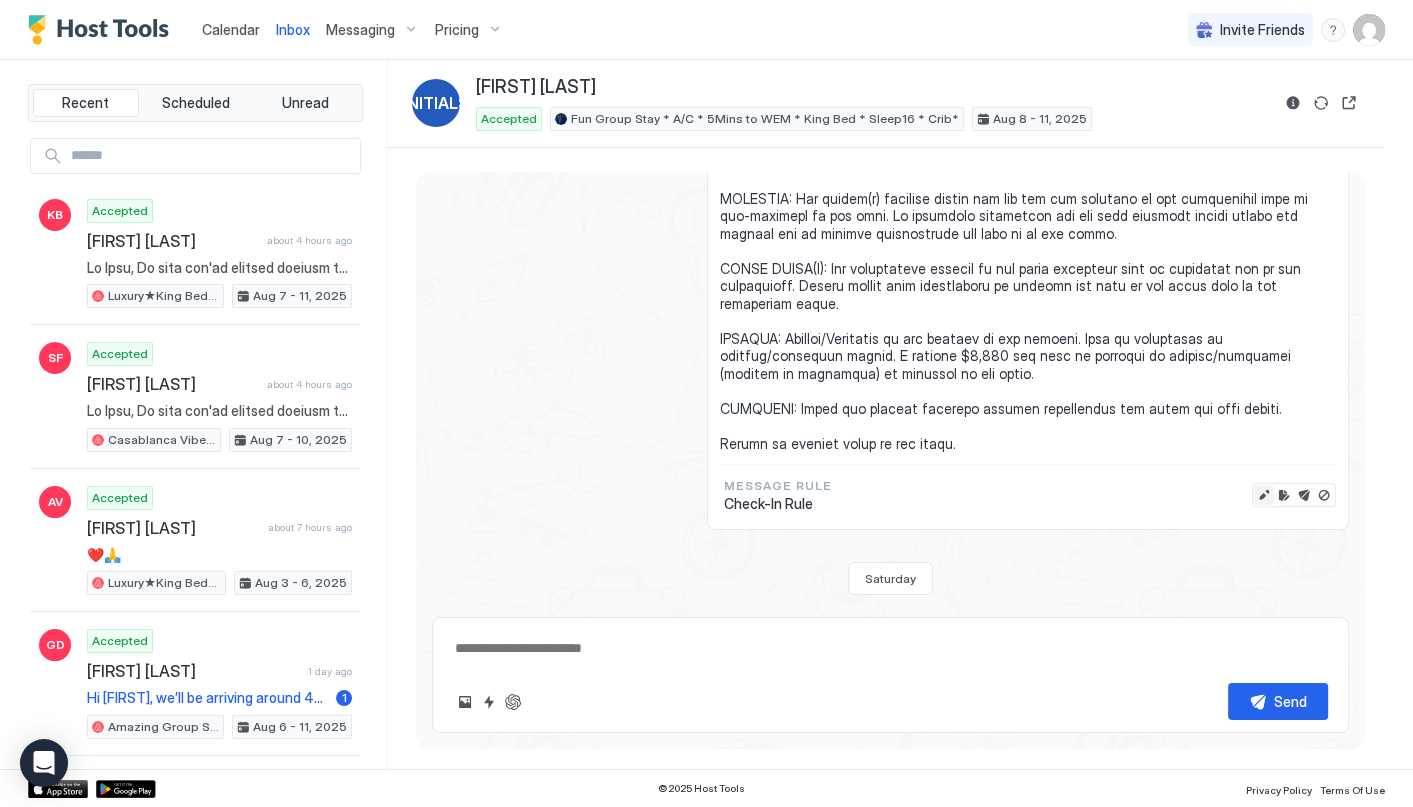click at bounding box center (1264, 495) 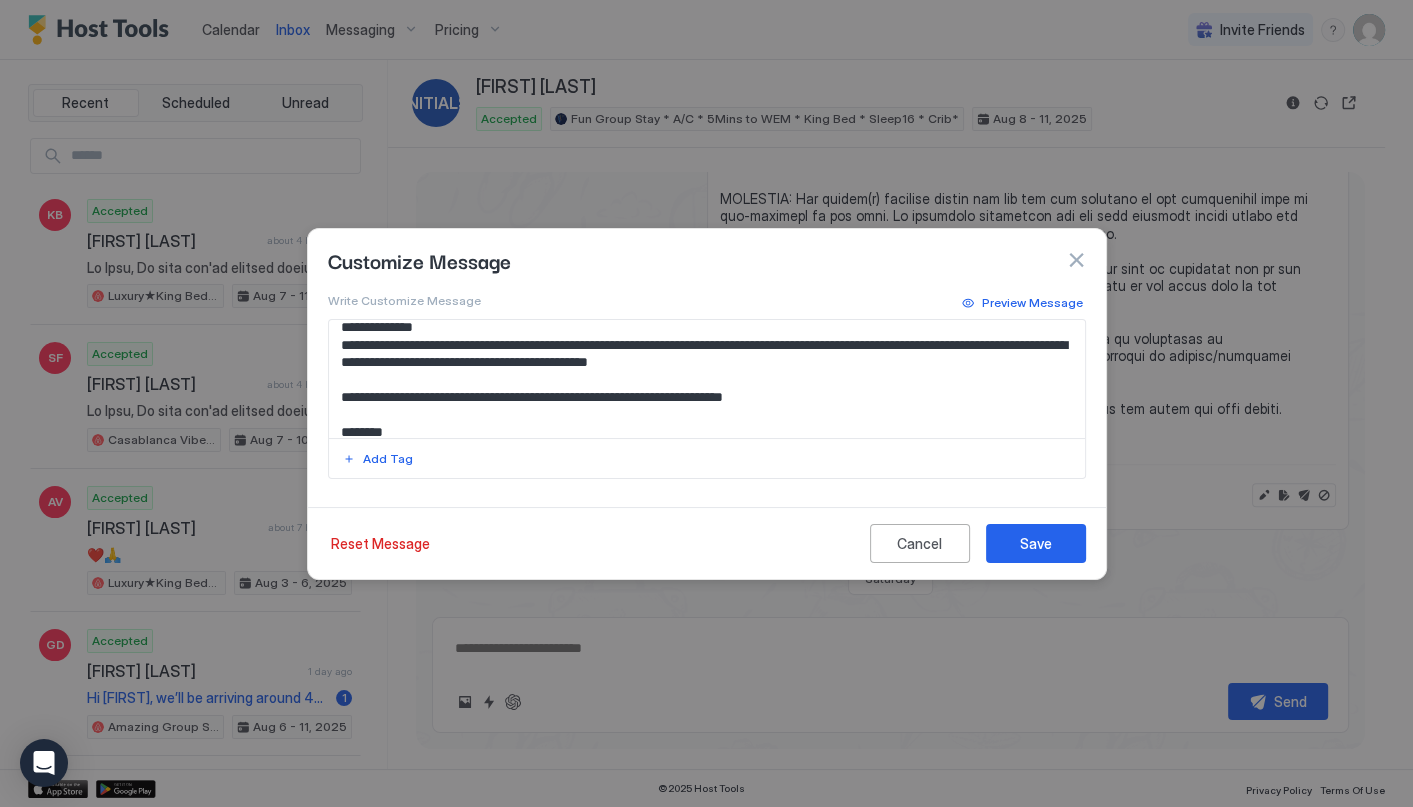 scroll, scrollTop: 100, scrollLeft: 0, axis: vertical 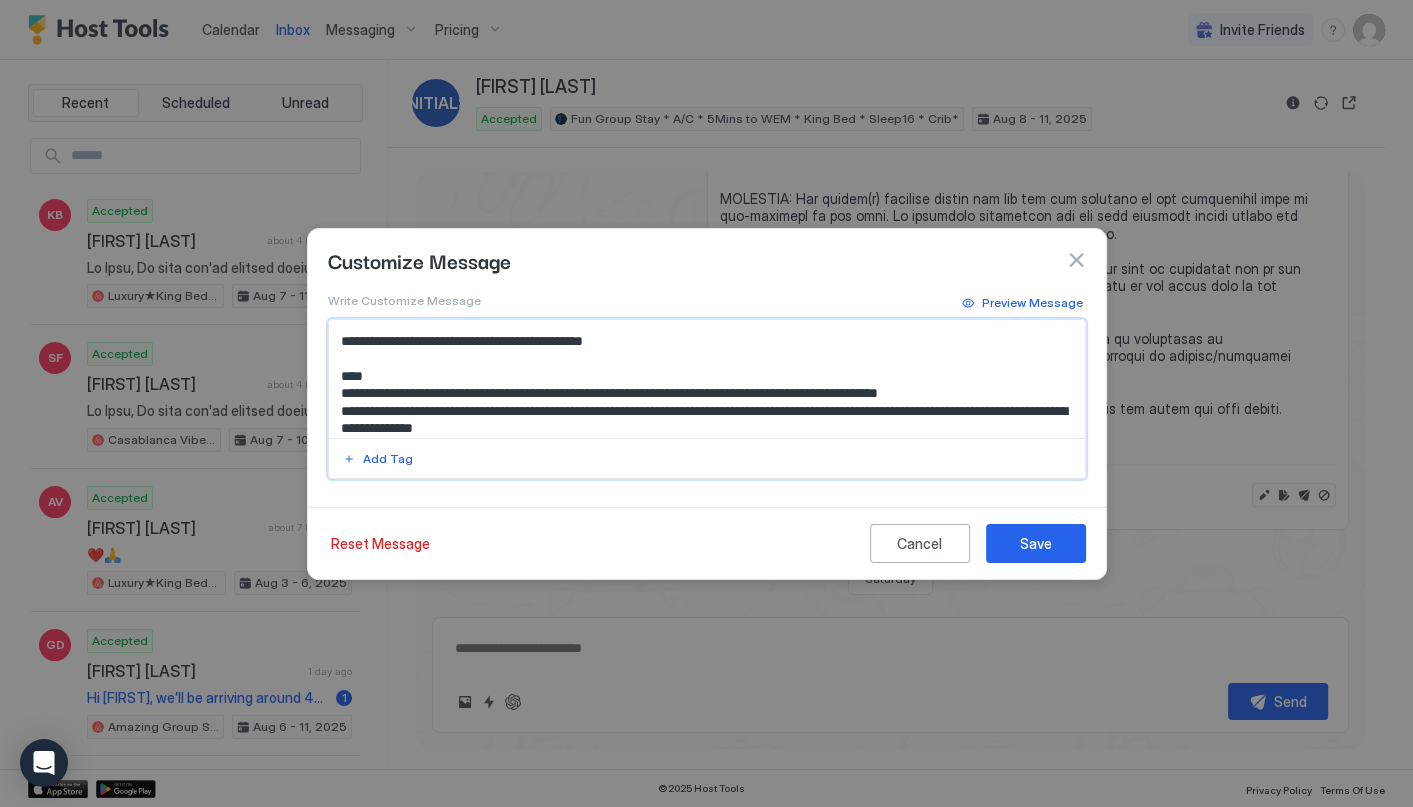 click at bounding box center (707, 379) 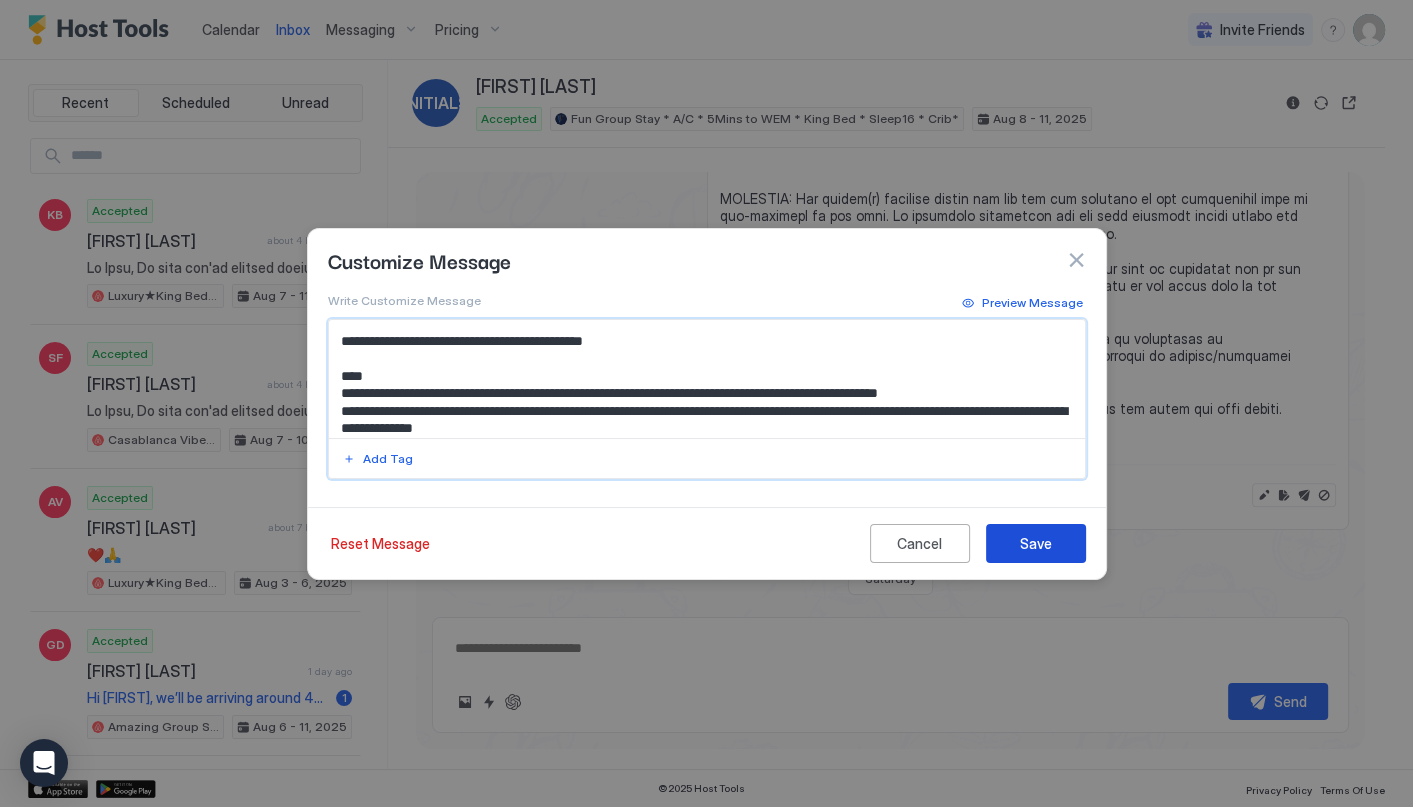 type on "**********" 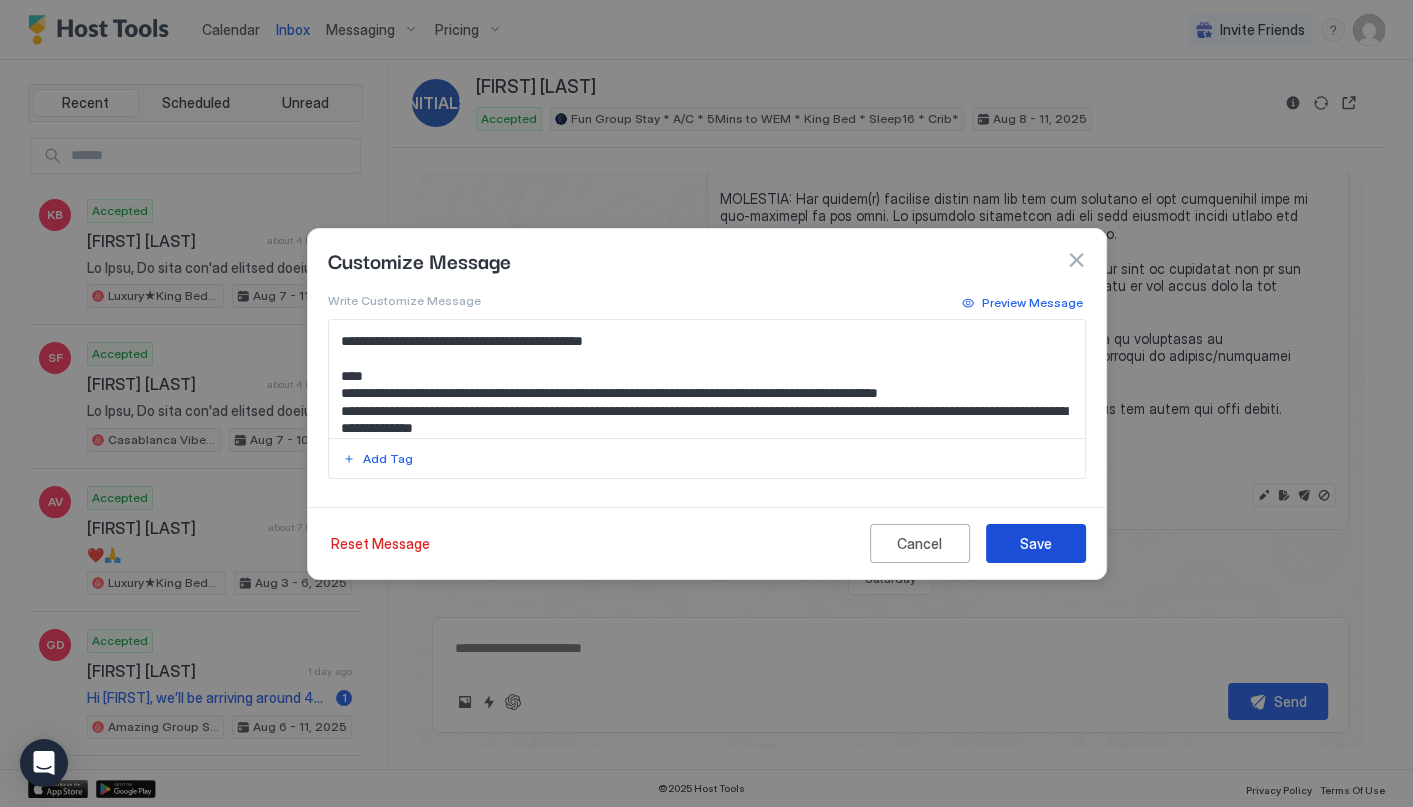 click on "Save" at bounding box center (1036, 543) 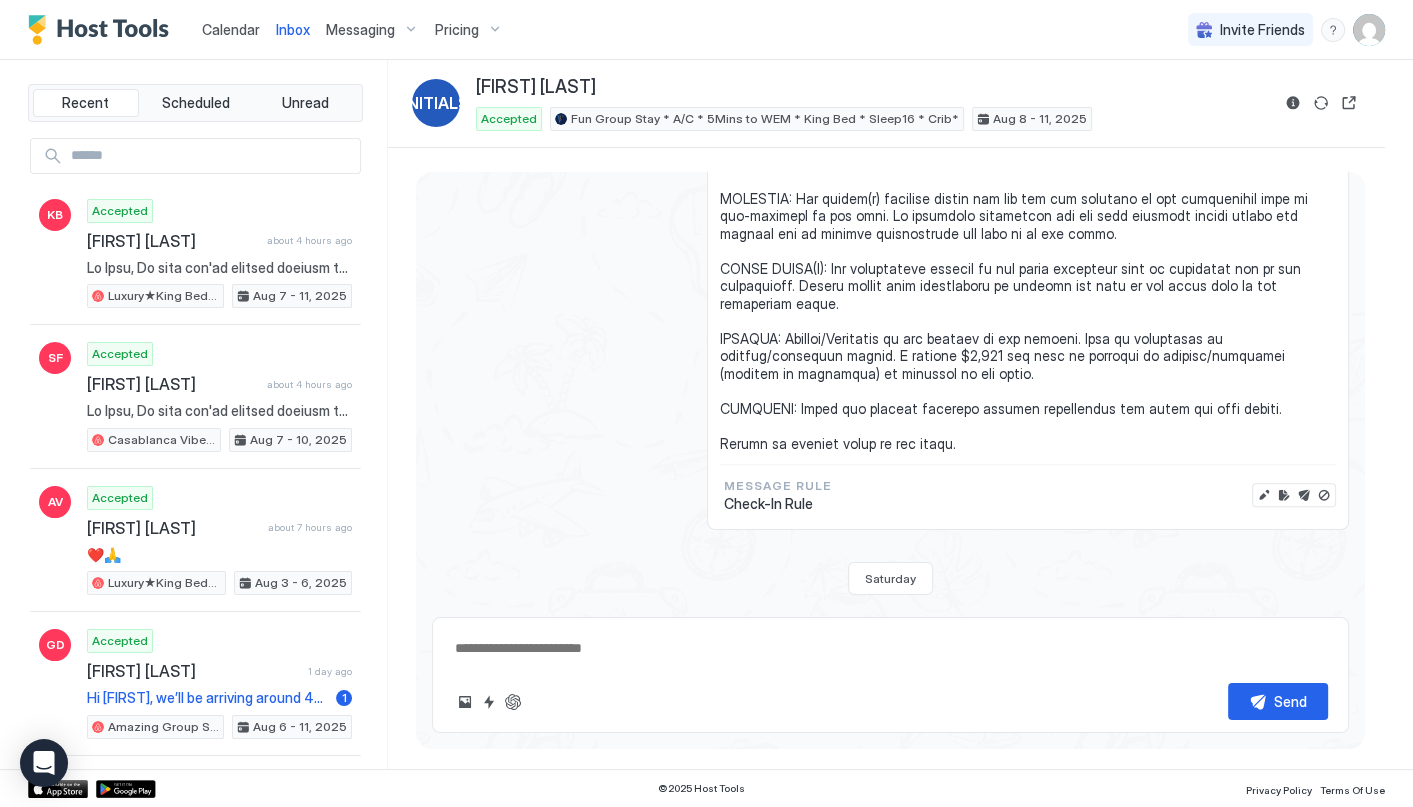 click on "Calendar" at bounding box center (231, 29) 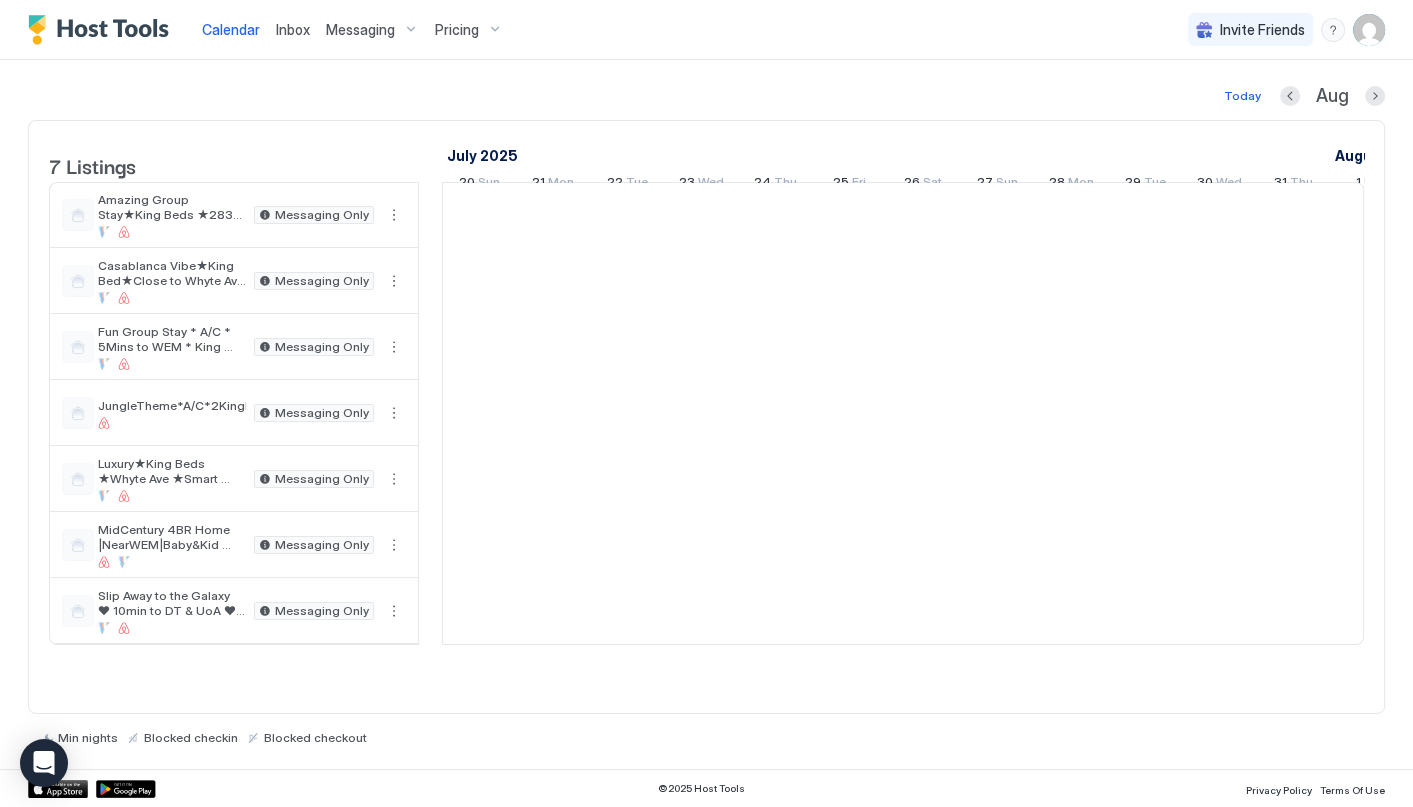 scroll, scrollTop: 0, scrollLeft: 1111, axis: horizontal 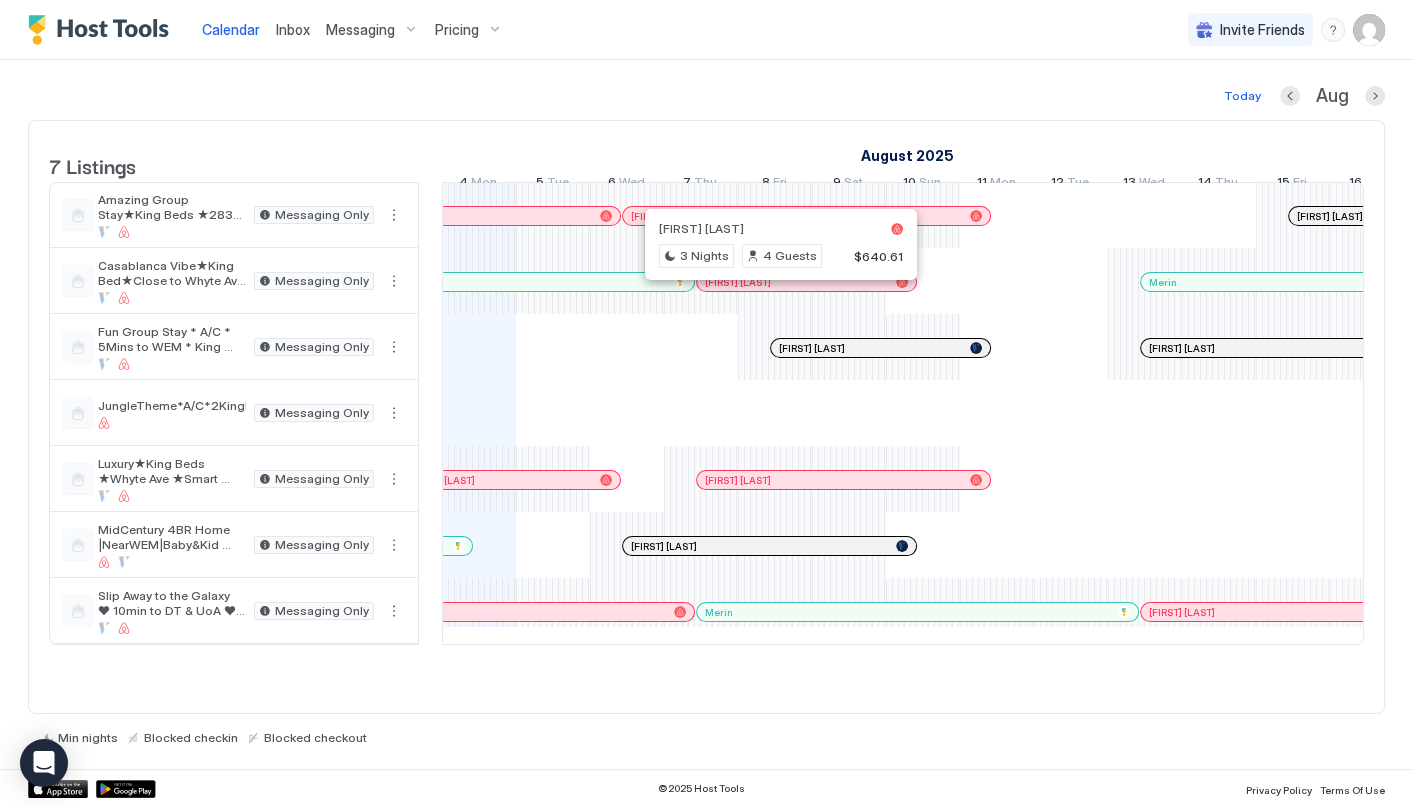 click at bounding box center [774, 282] 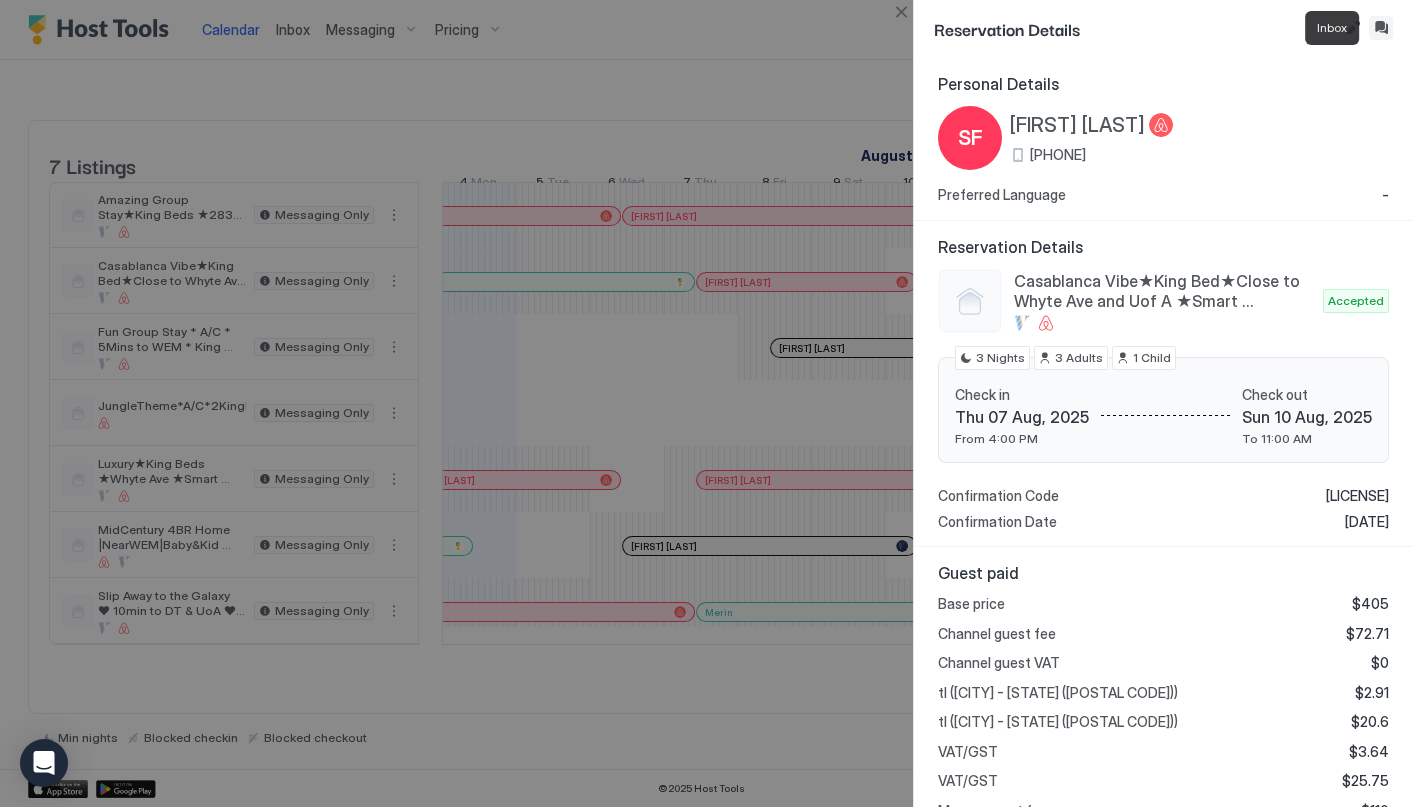 click at bounding box center (1381, 28) 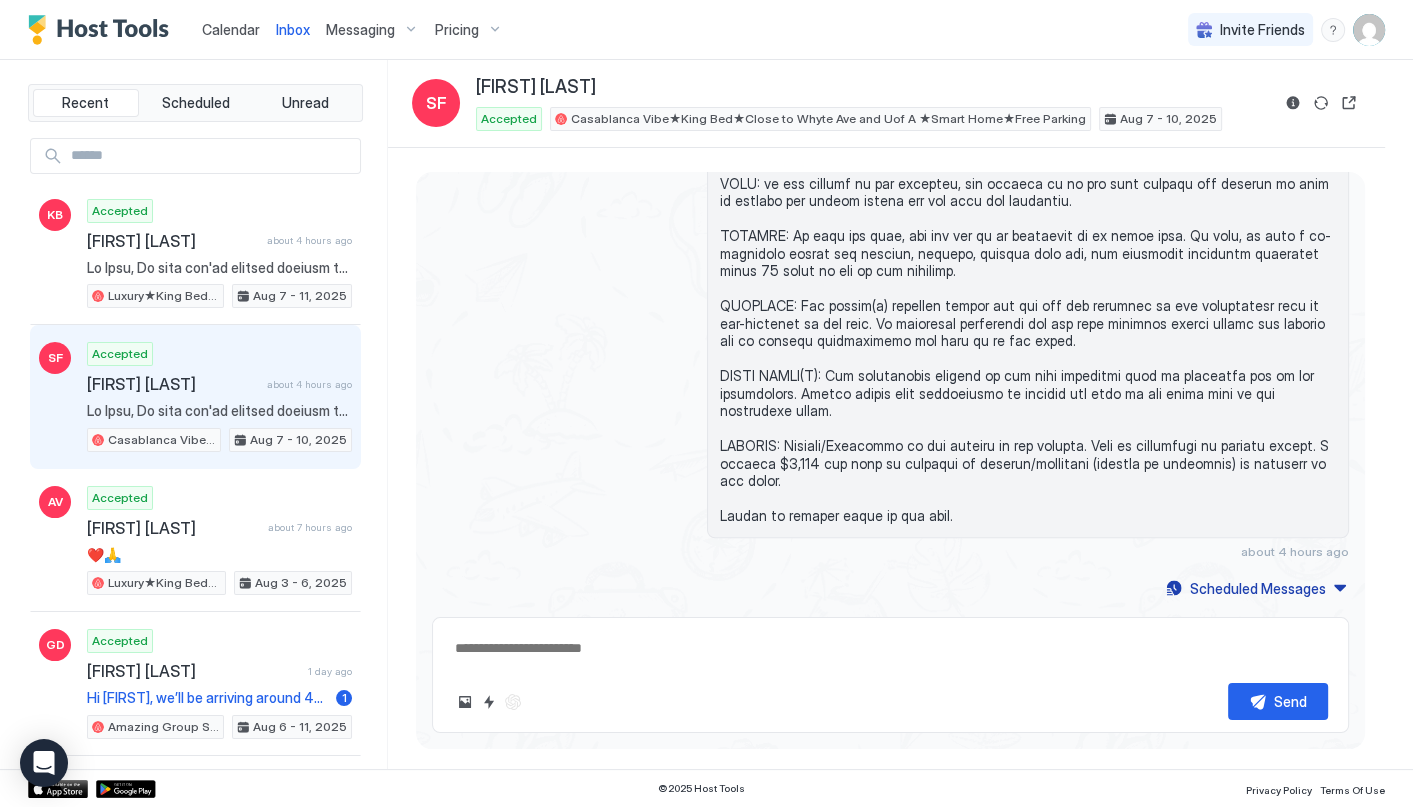 scroll, scrollTop: 1260, scrollLeft: 0, axis: vertical 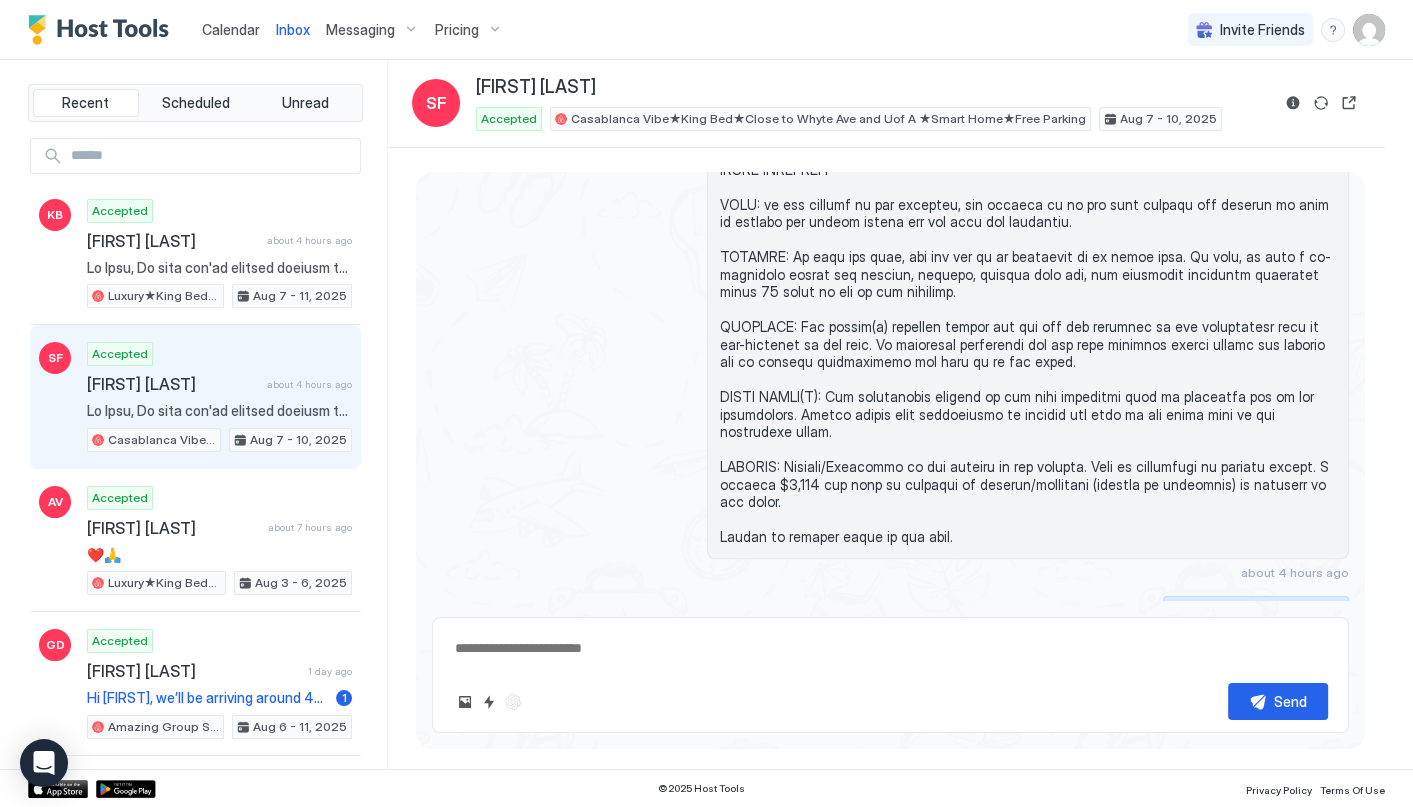 click on "Scheduled Messages" at bounding box center [1258, 609] 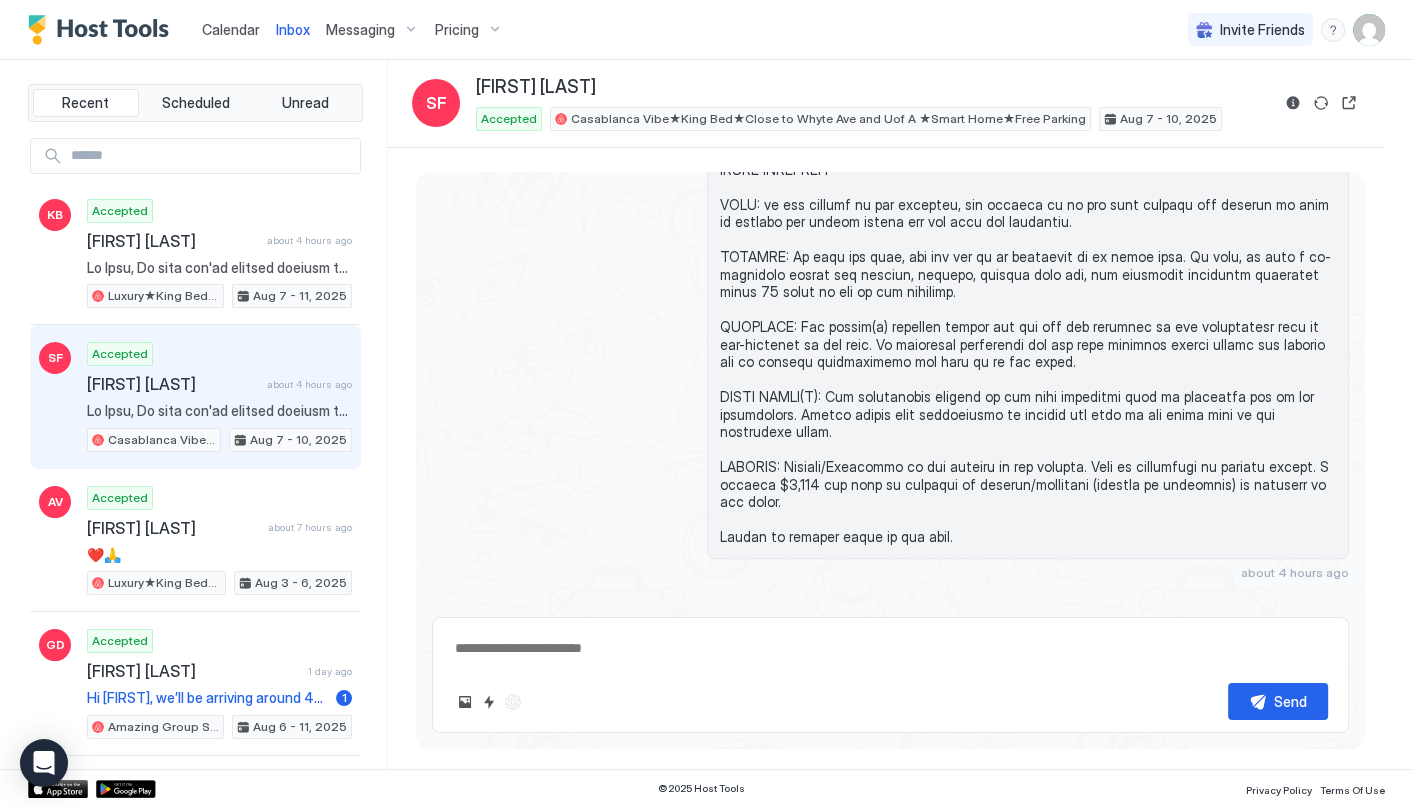 scroll, scrollTop: 2905, scrollLeft: 0, axis: vertical 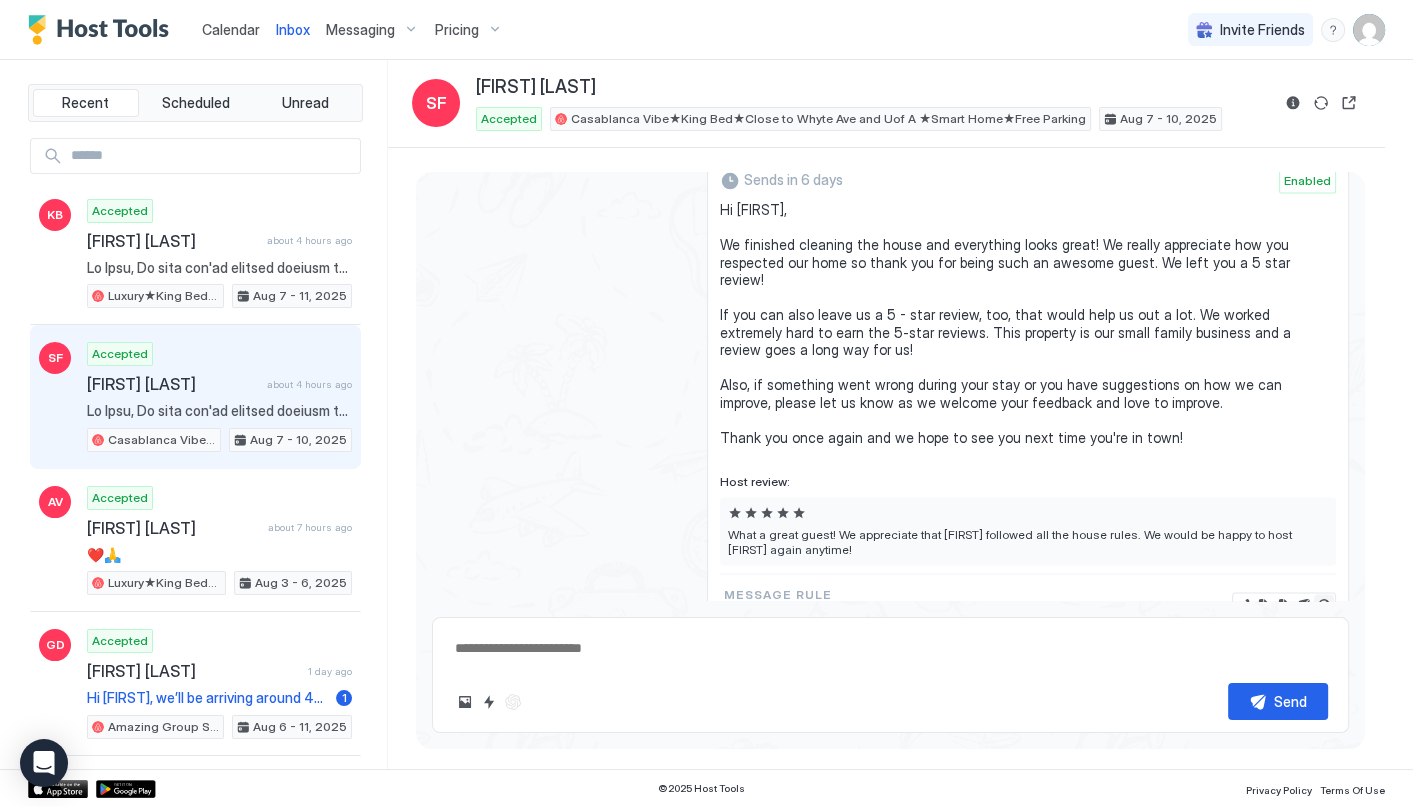 click at bounding box center [1324, 604] 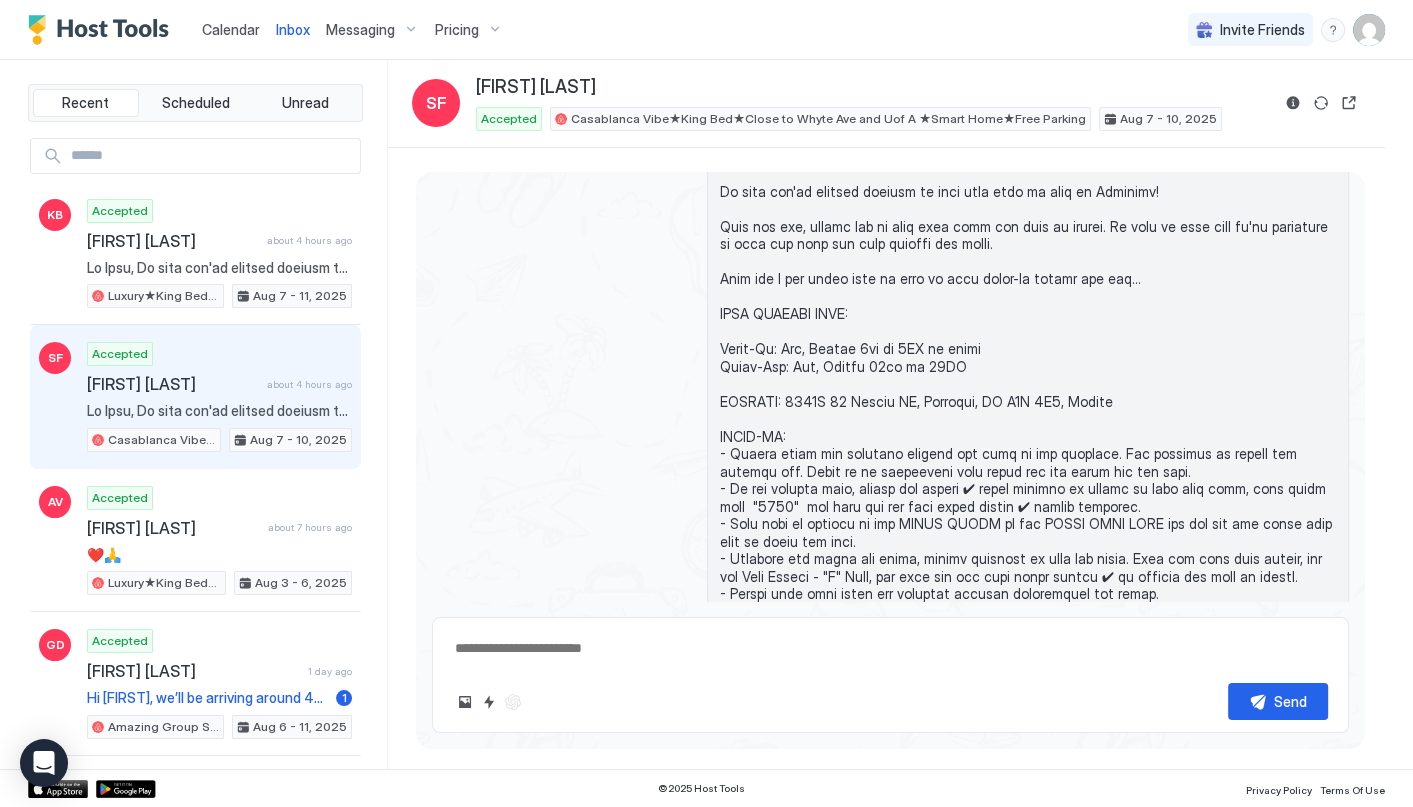 scroll, scrollTop: 385, scrollLeft: 0, axis: vertical 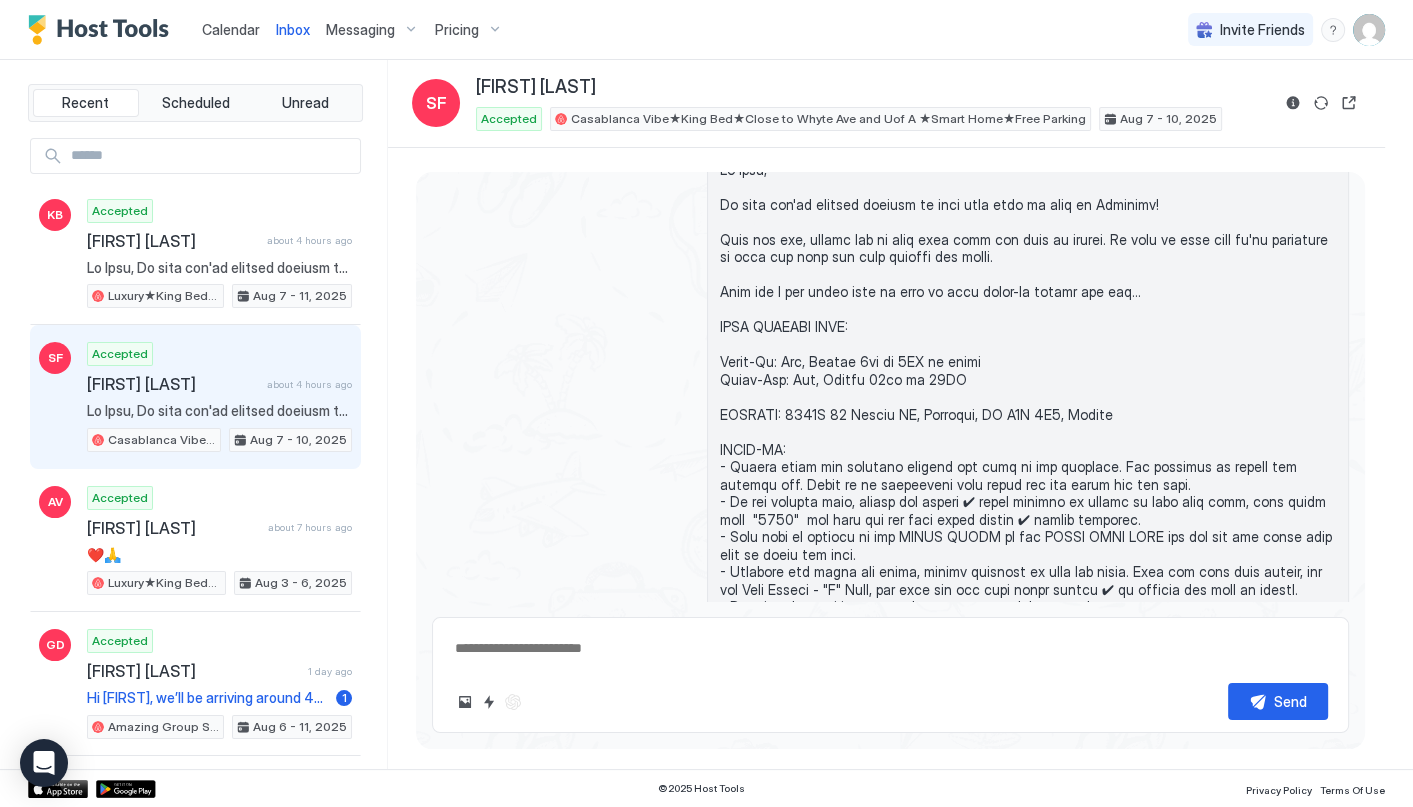 type on "*" 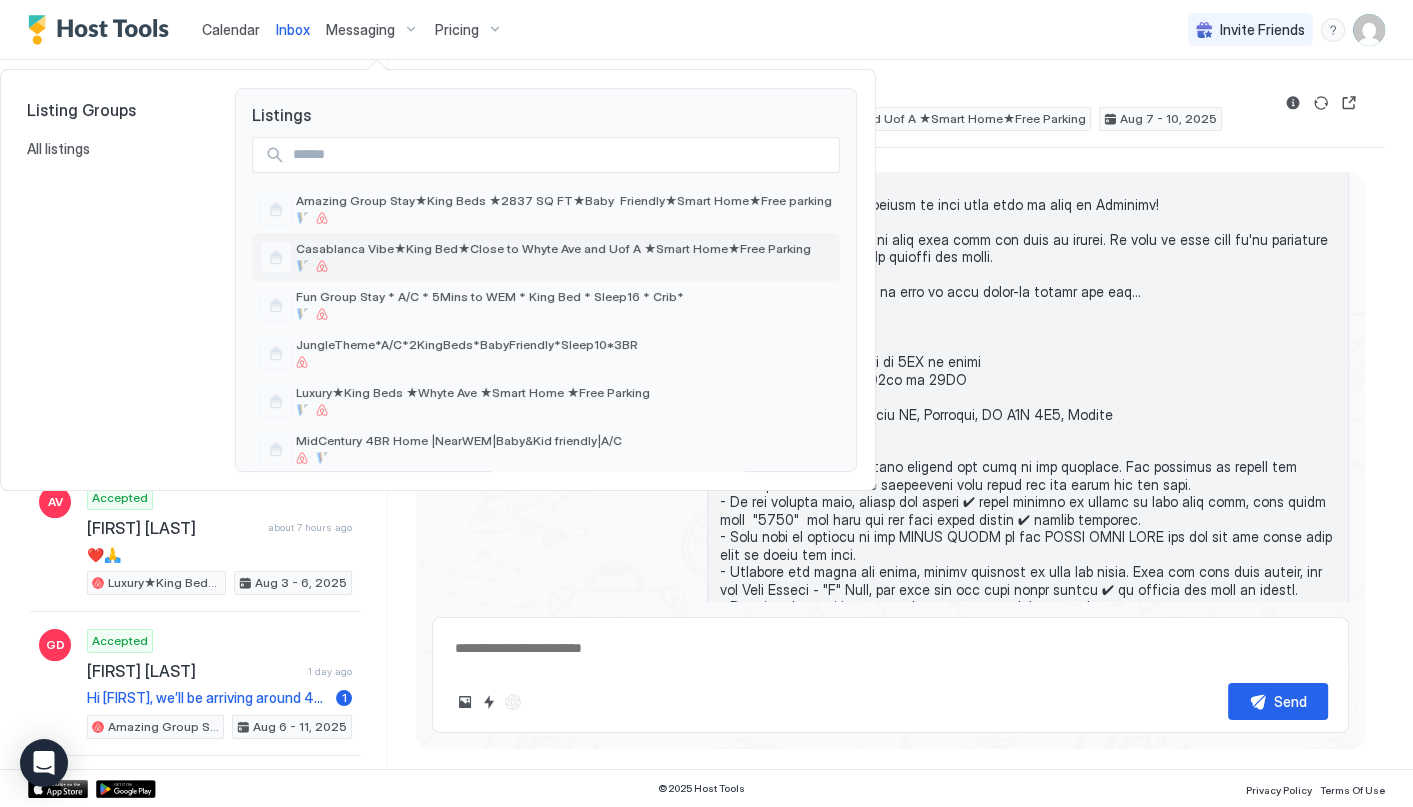 click on "Casablanca Vibe★King Bed★Close to Whyte Ave and Uof A ★Smart Home★Free Parking" at bounding box center (553, 248) 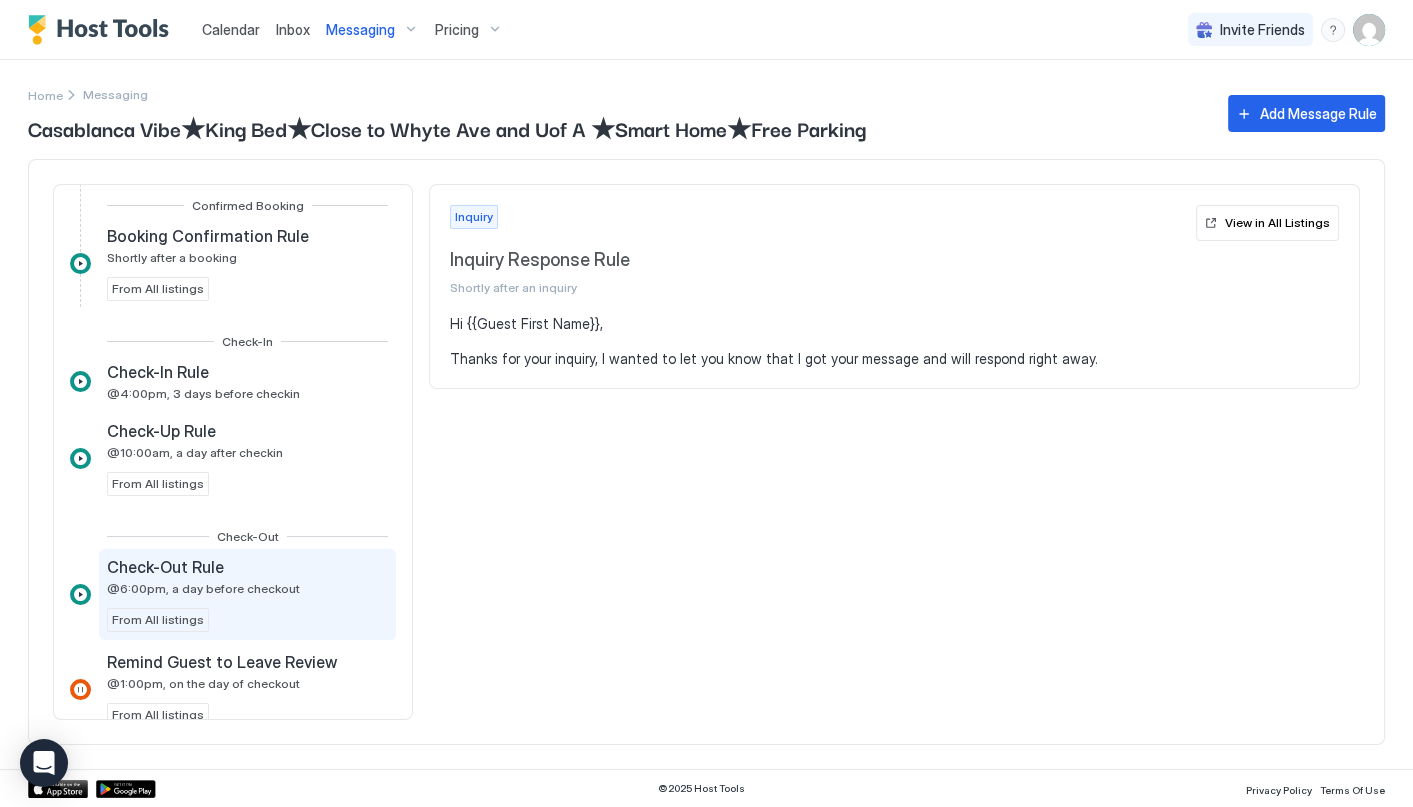 scroll, scrollTop: 504, scrollLeft: 0, axis: vertical 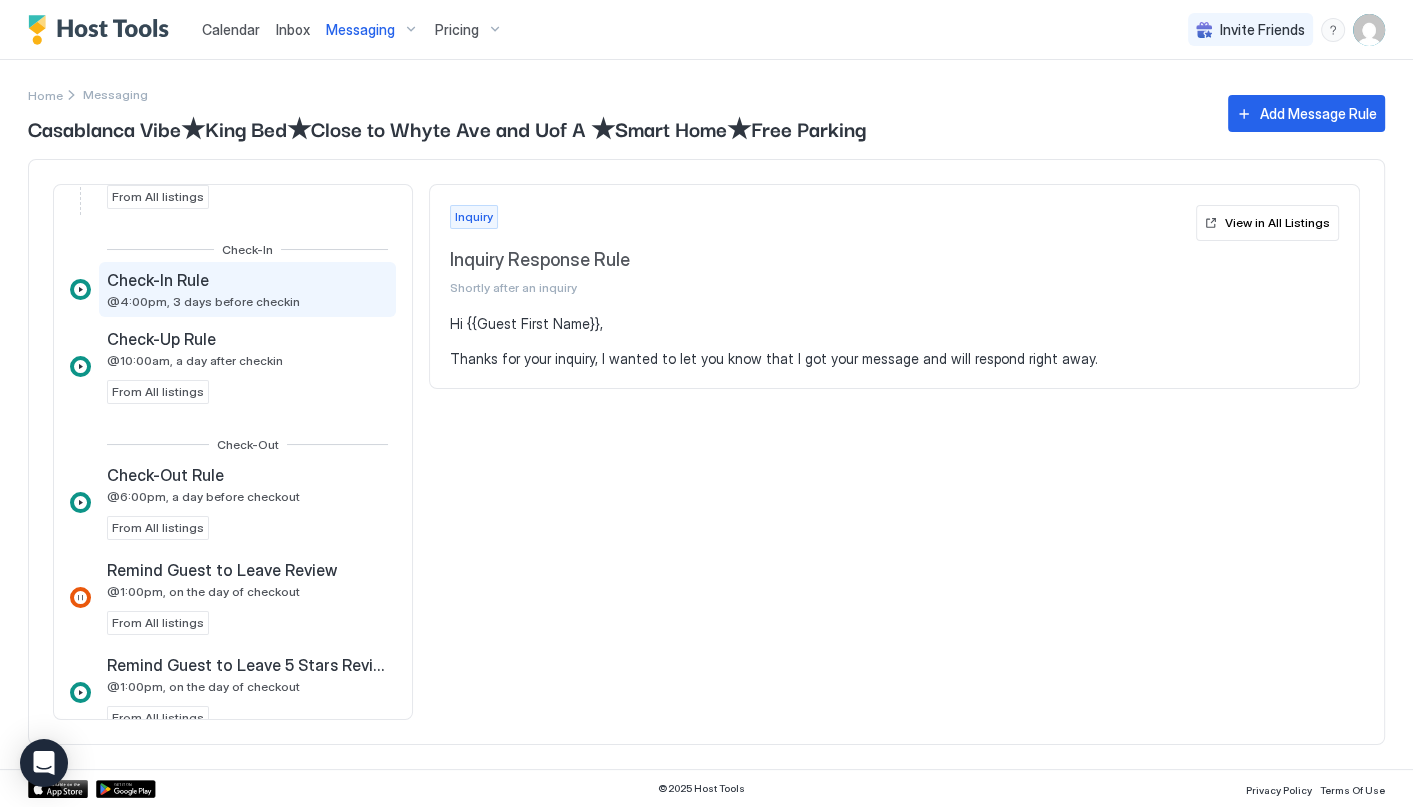 click on "@4:00pm, 3 days before checkin" at bounding box center (203, 301) 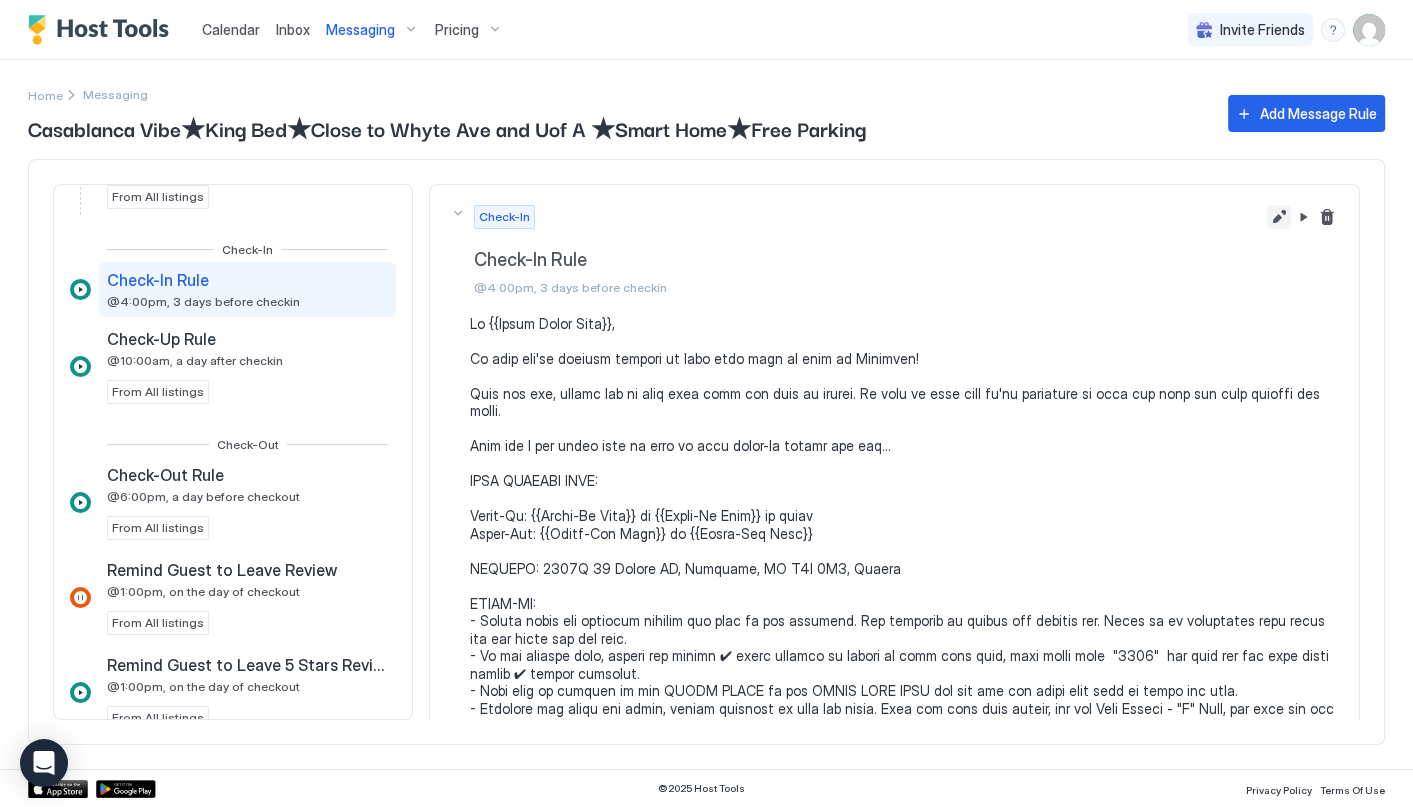 click at bounding box center [1279, 217] 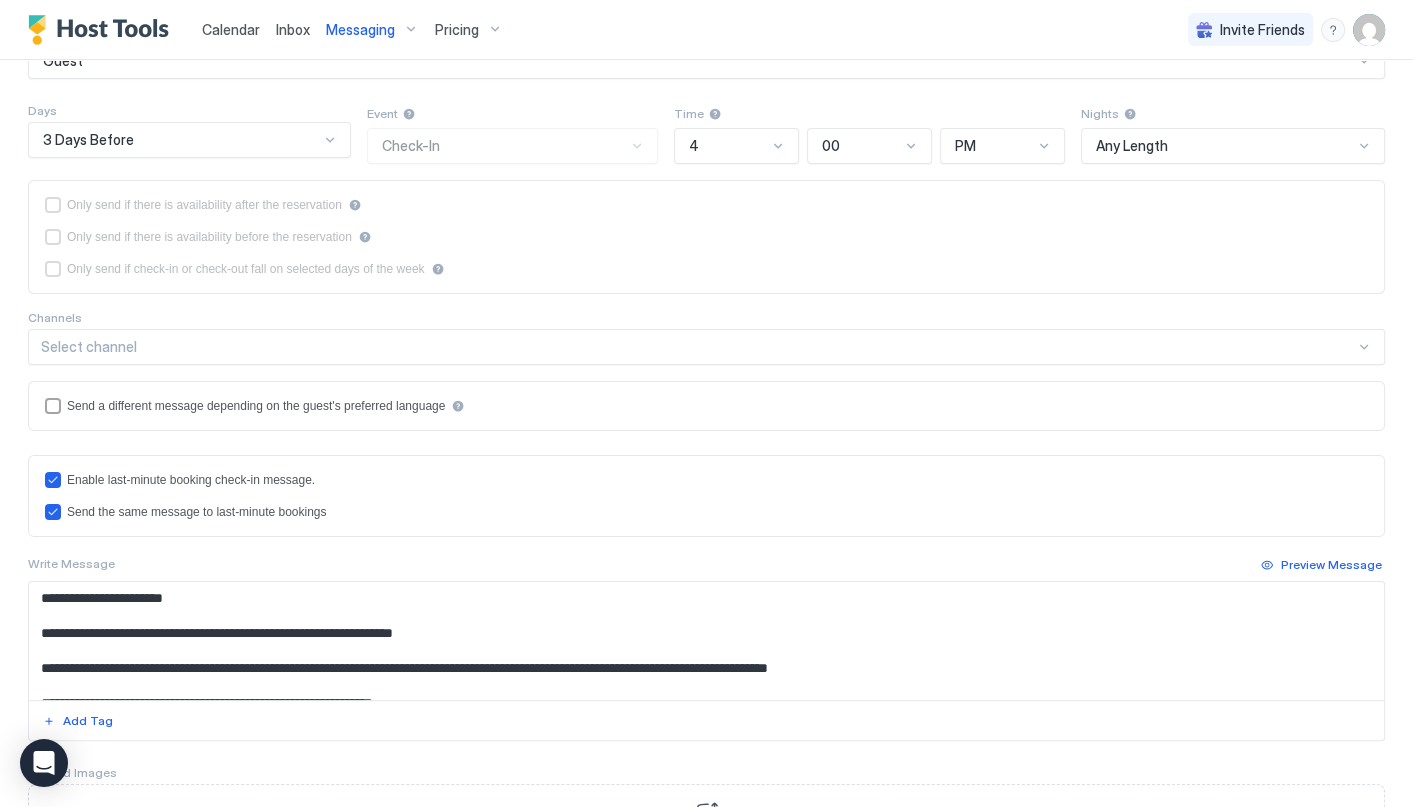scroll, scrollTop: 412, scrollLeft: 0, axis: vertical 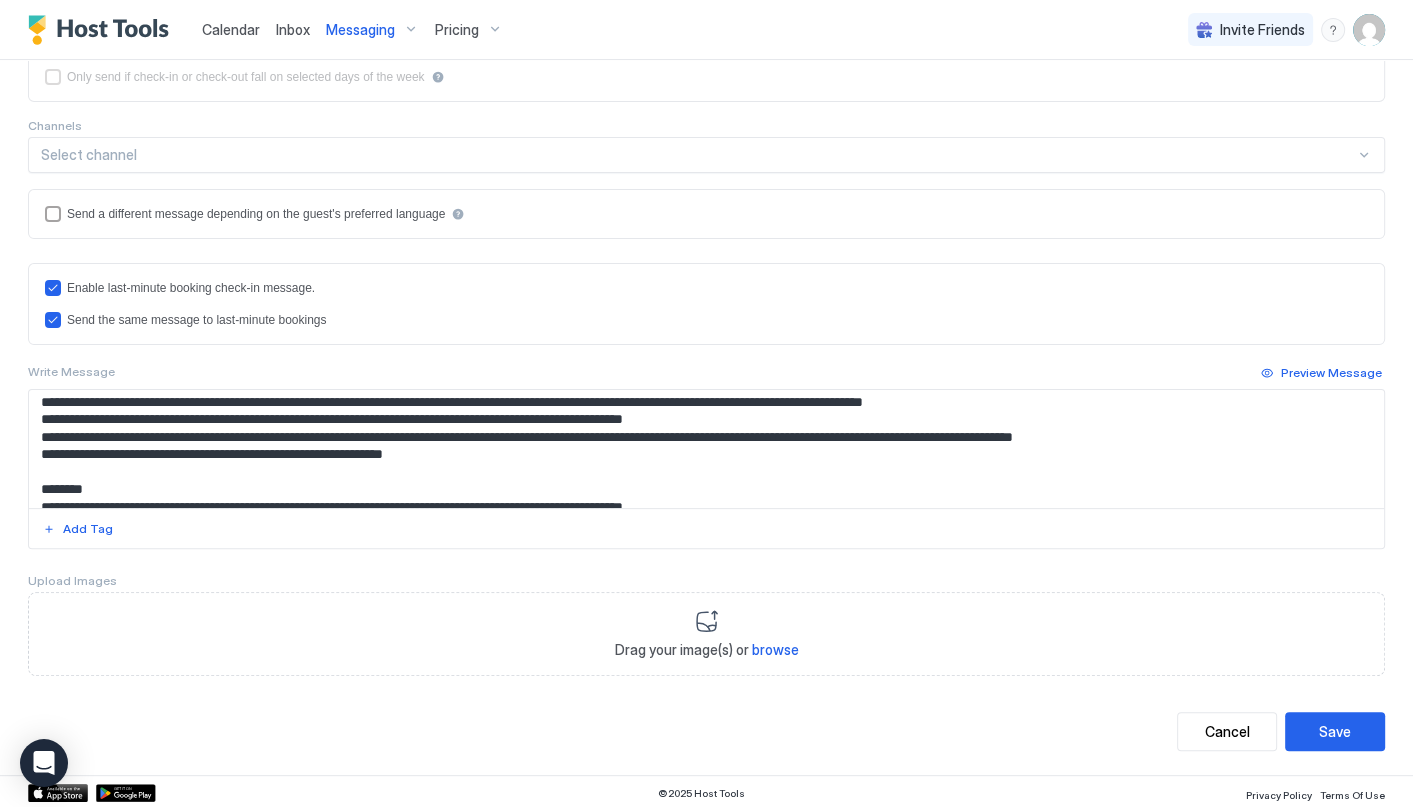 click at bounding box center [698, 449] 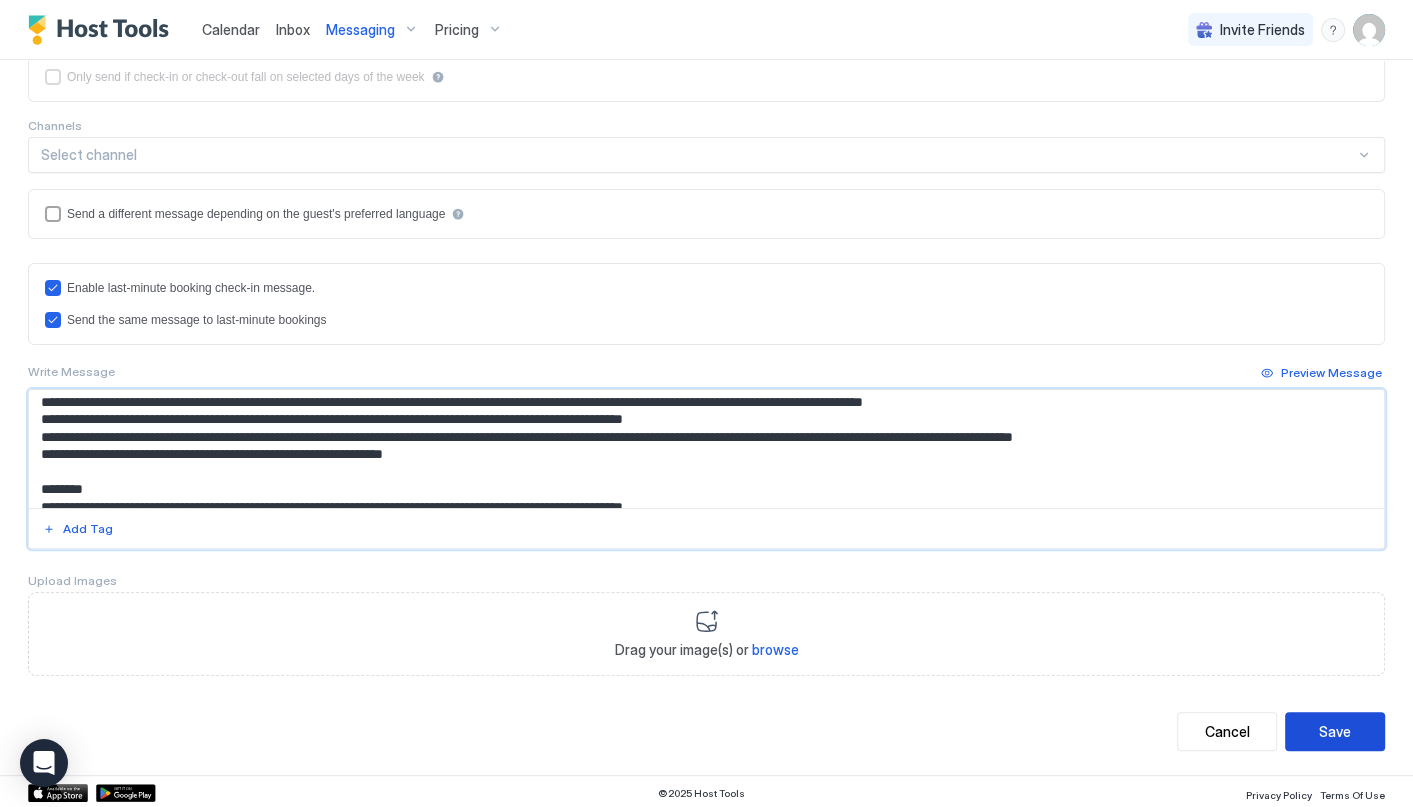 type on "**********" 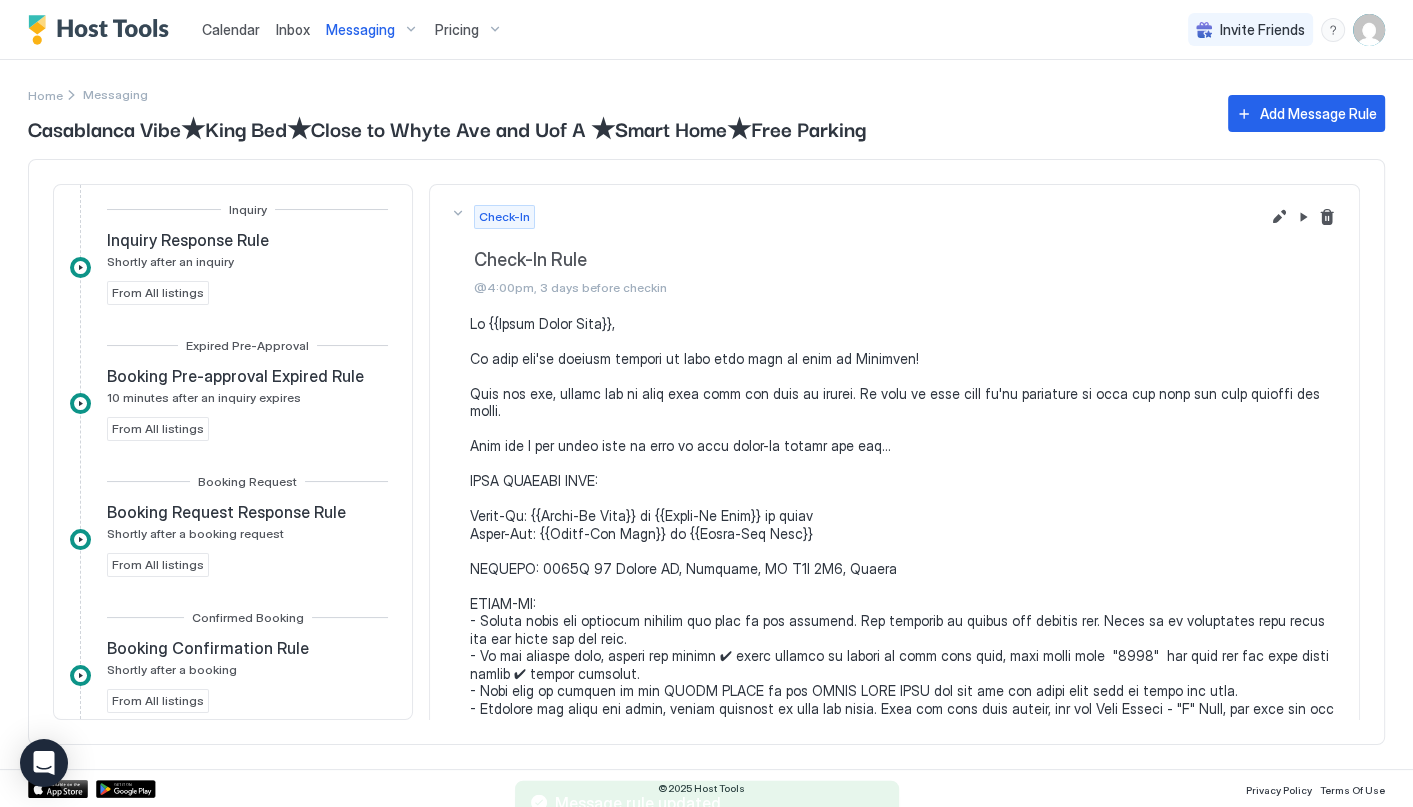 scroll, scrollTop: 0, scrollLeft: 0, axis: both 